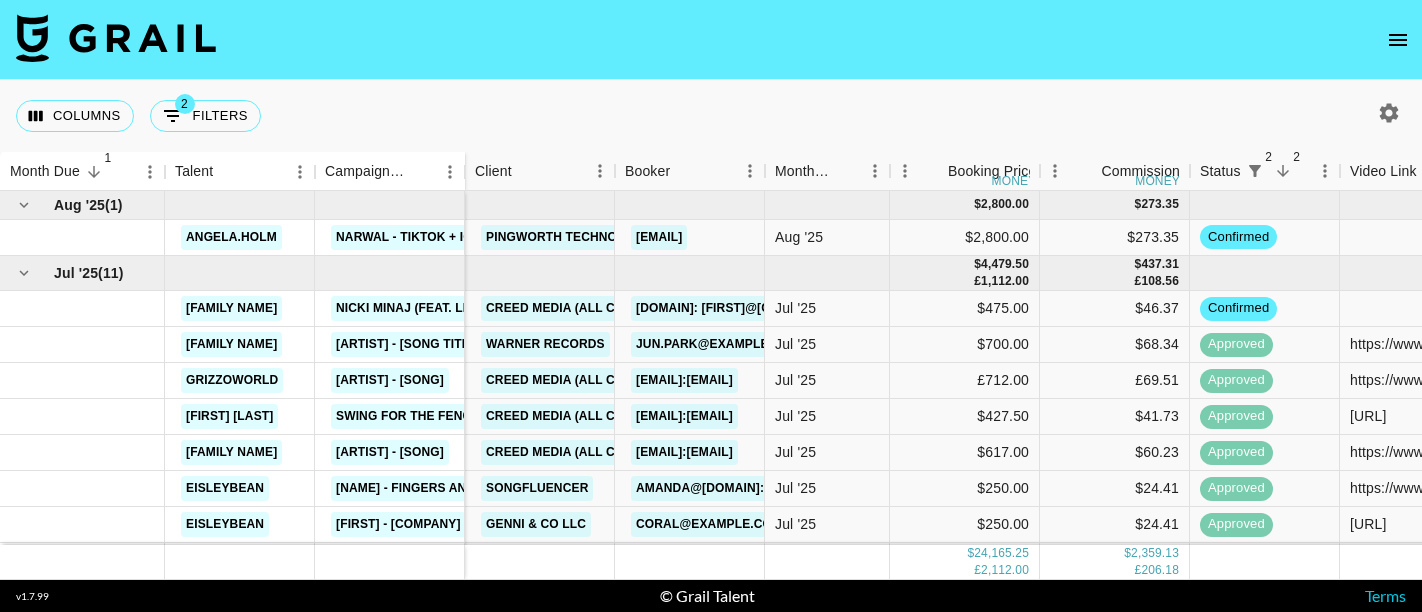 scroll, scrollTop: 0, scrollLeft: 0, axis: both 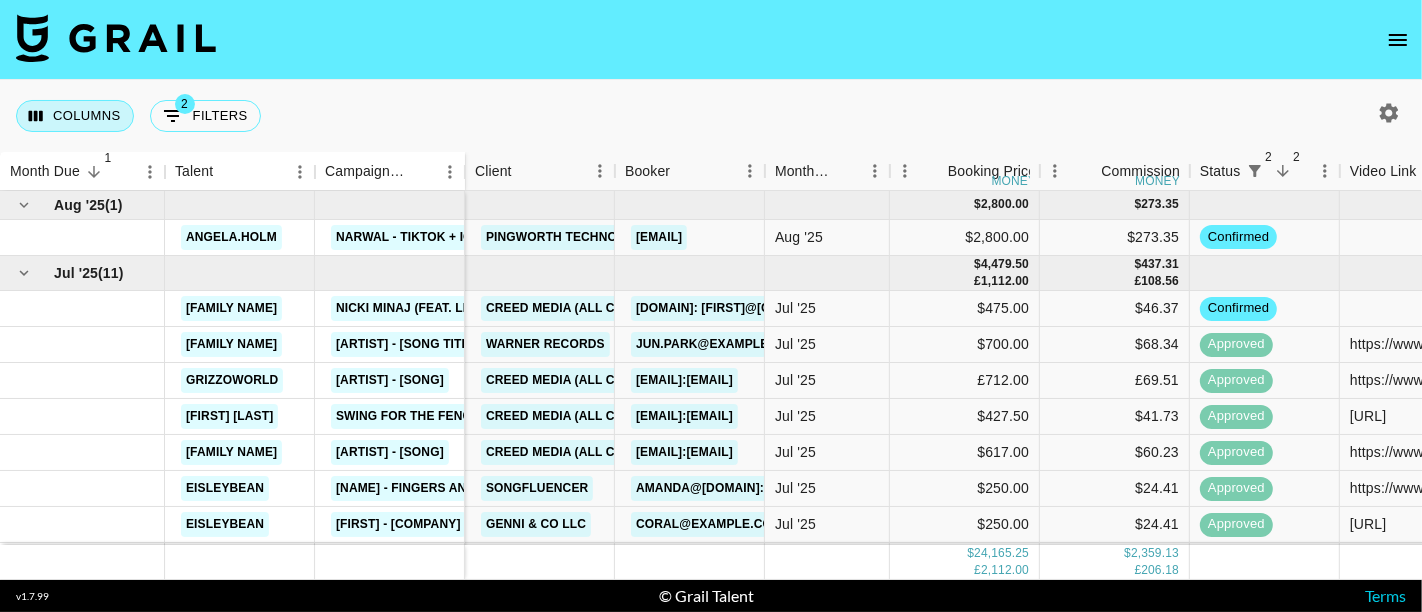 click on "Columns" at bounding box center [75, 116] 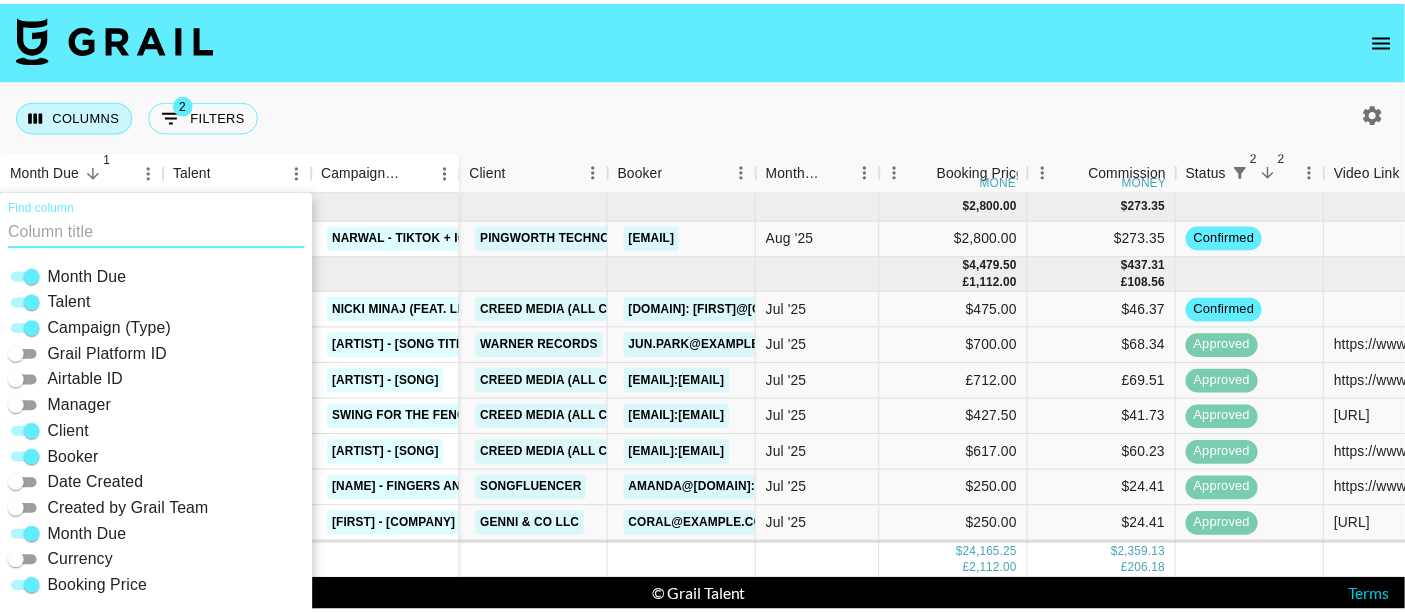 scroll, scrollTop: 28, scrollLeft: 0, axis: vertical 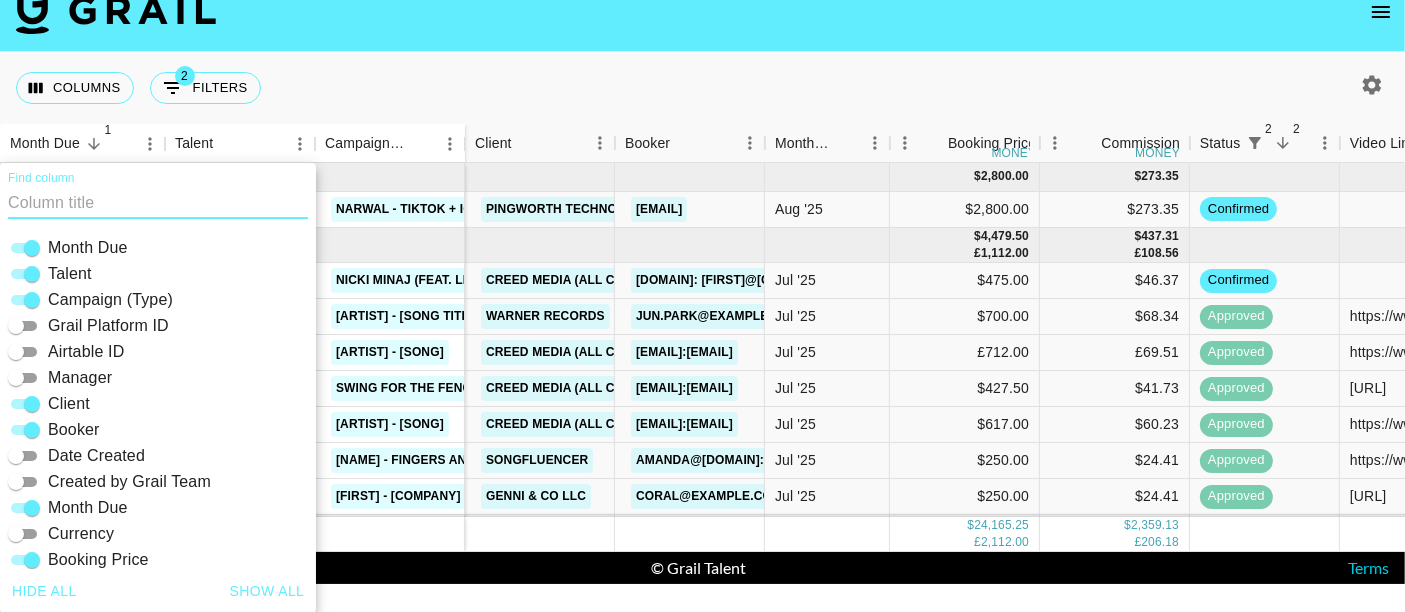 click on "Airtable ID" at bounding box center (16, 352) 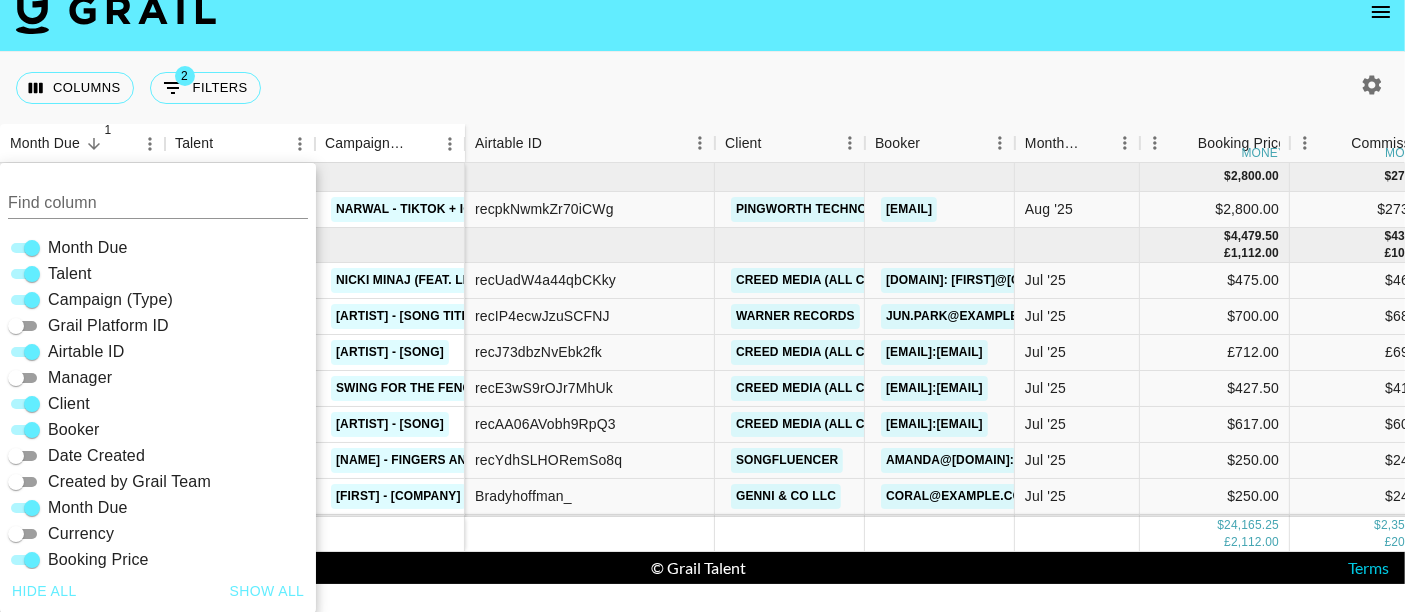 drag, startPoint x: 1116, startPoint y: 47, endPoint x: 1080, endPoint y: 47, distance: 36 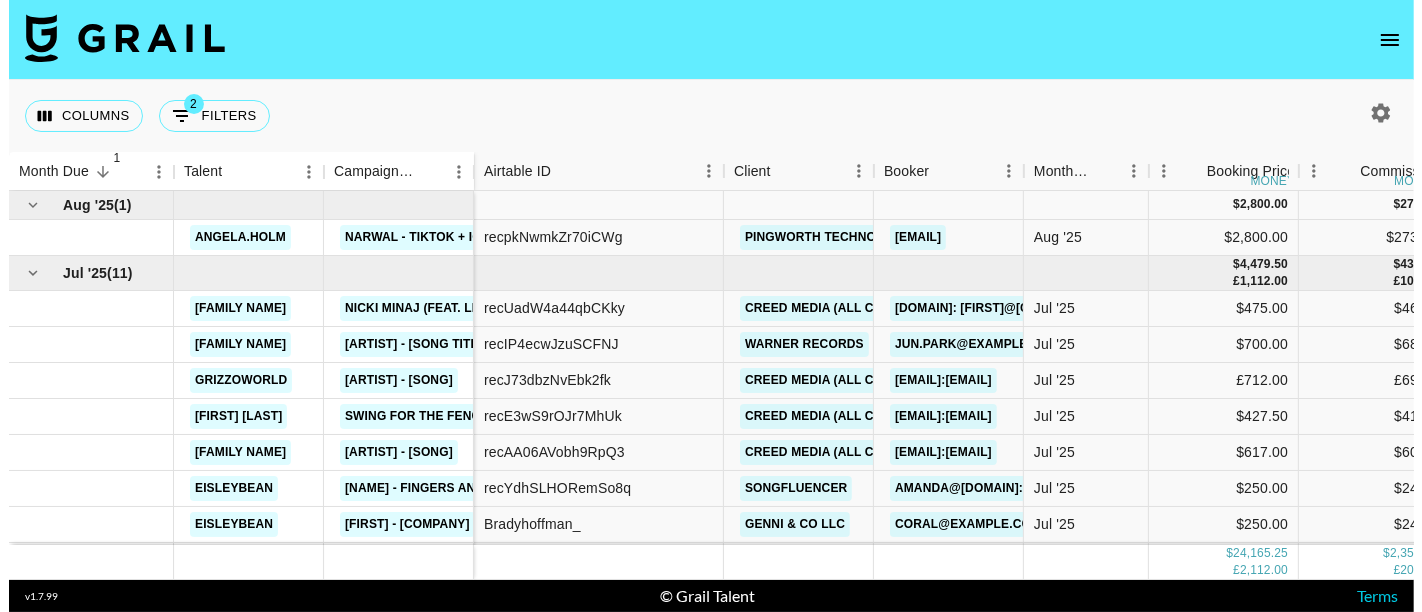 scroll, scrollTop: 0, scrollLeft: 0, axis: both 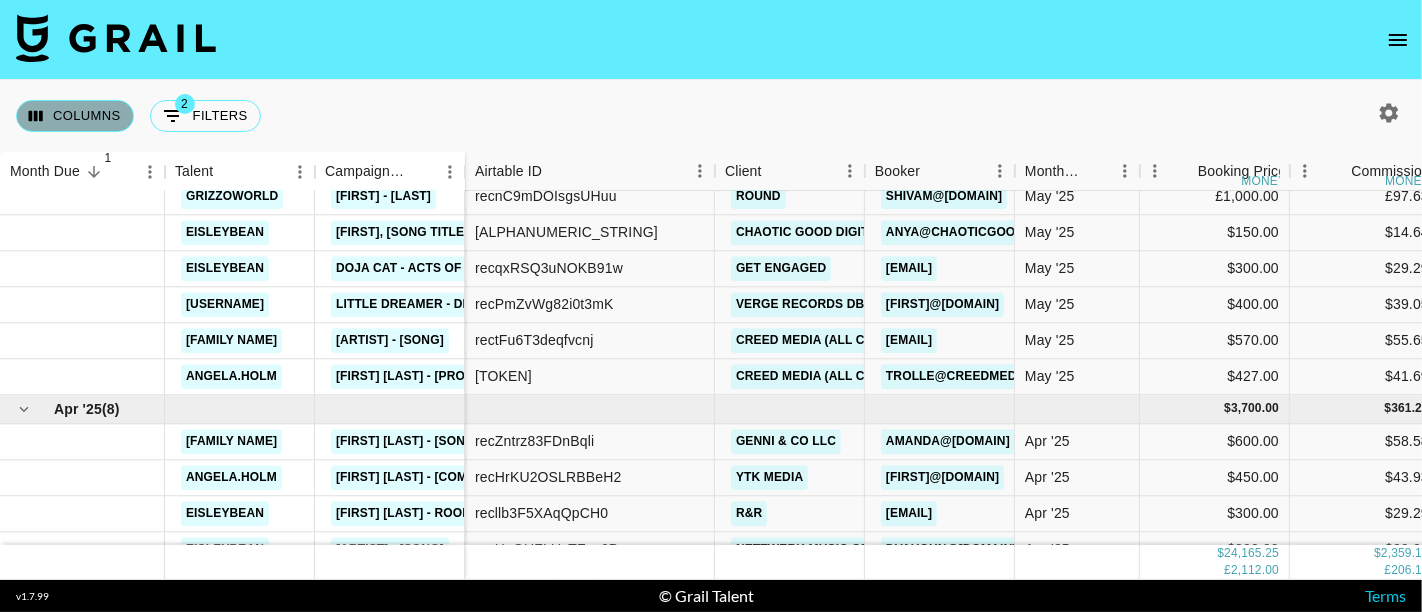 click on "Columns" at bounding box center [75, 116] 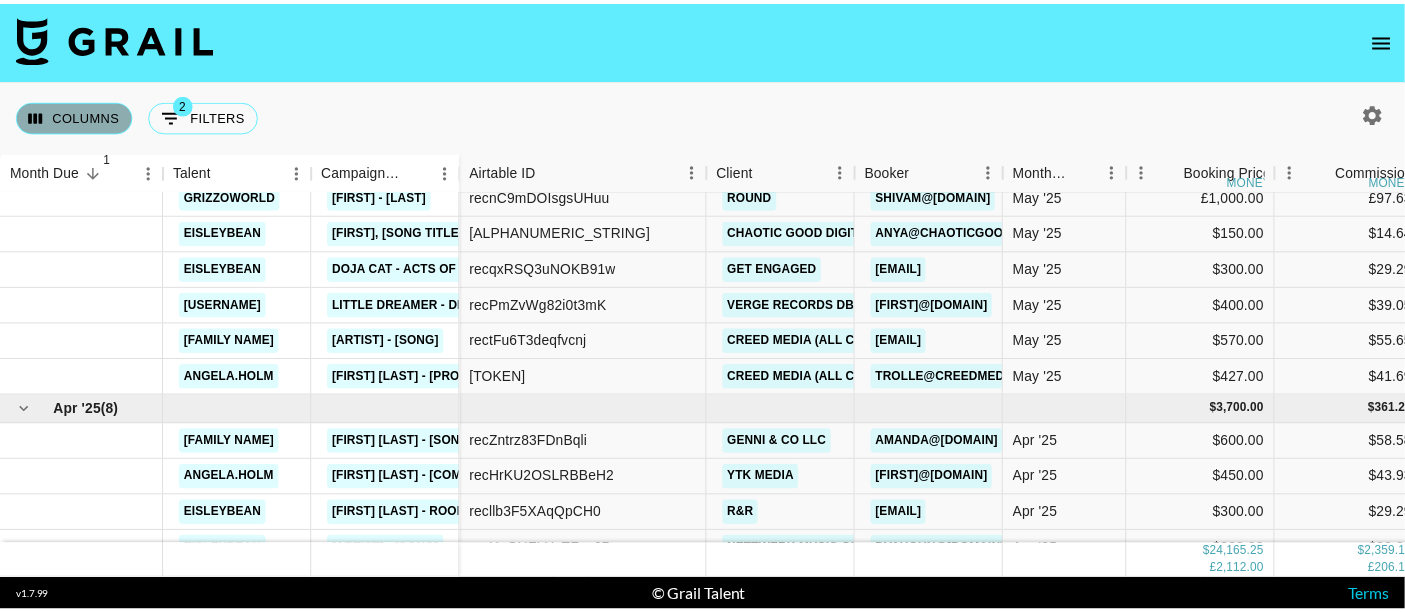 scroll, scrollTop: 28, scrollLeft: 0, axis: vertical 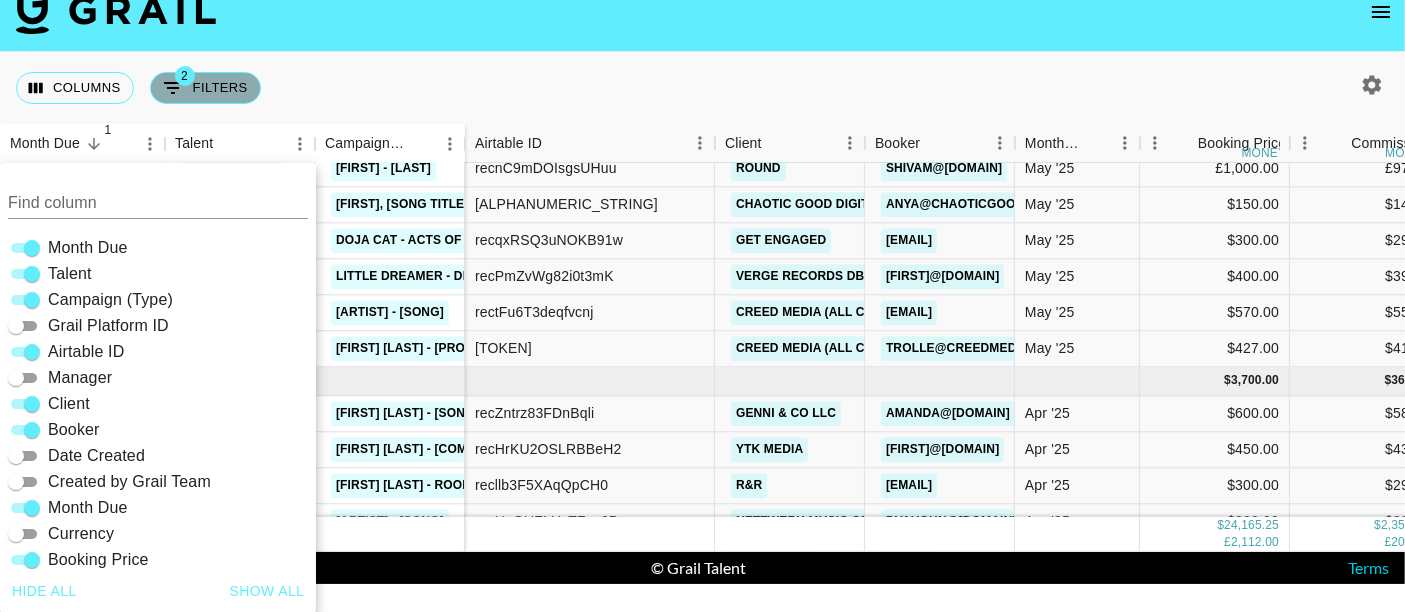 click on "2 Filters" at bounding box center (205, 88) 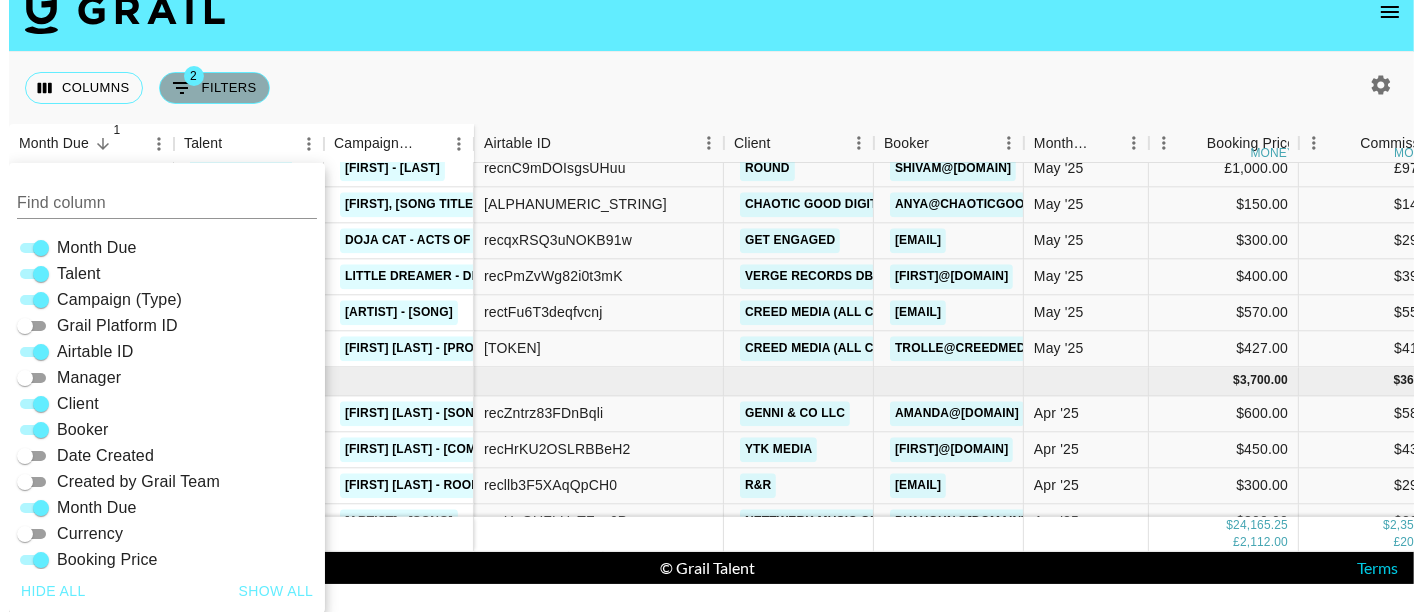 scroll, scrollTop: 0, scrollLeft: 0, axis: both 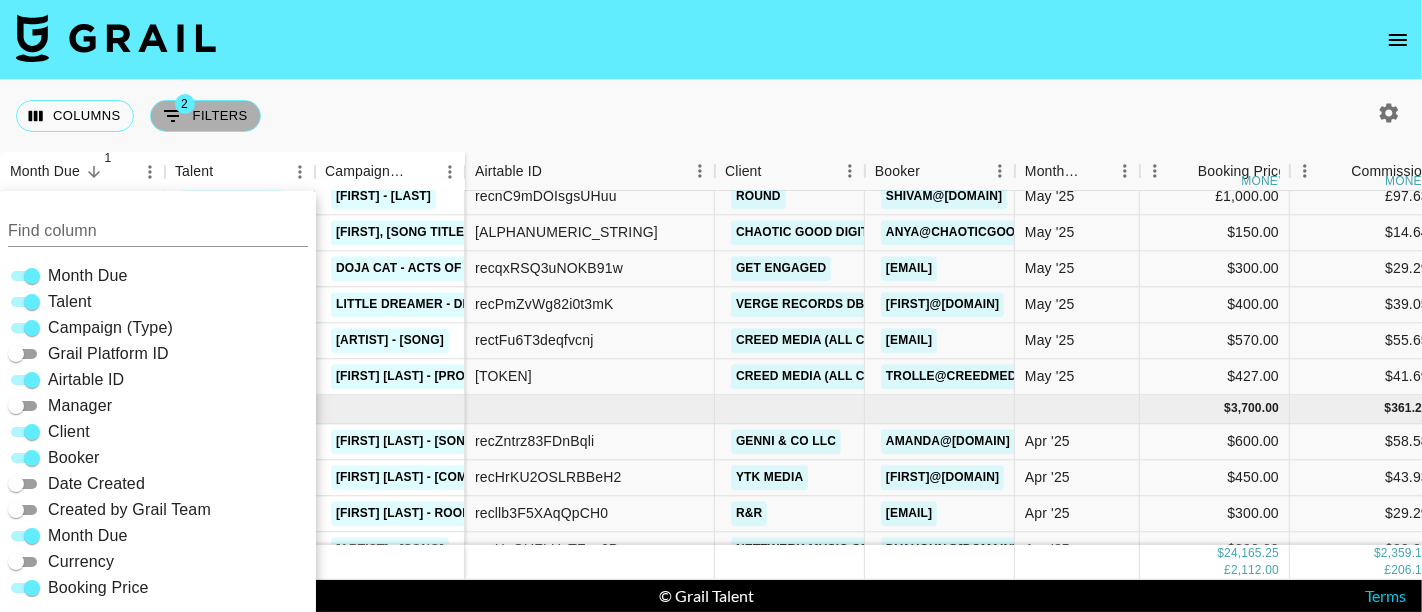 select on "status" 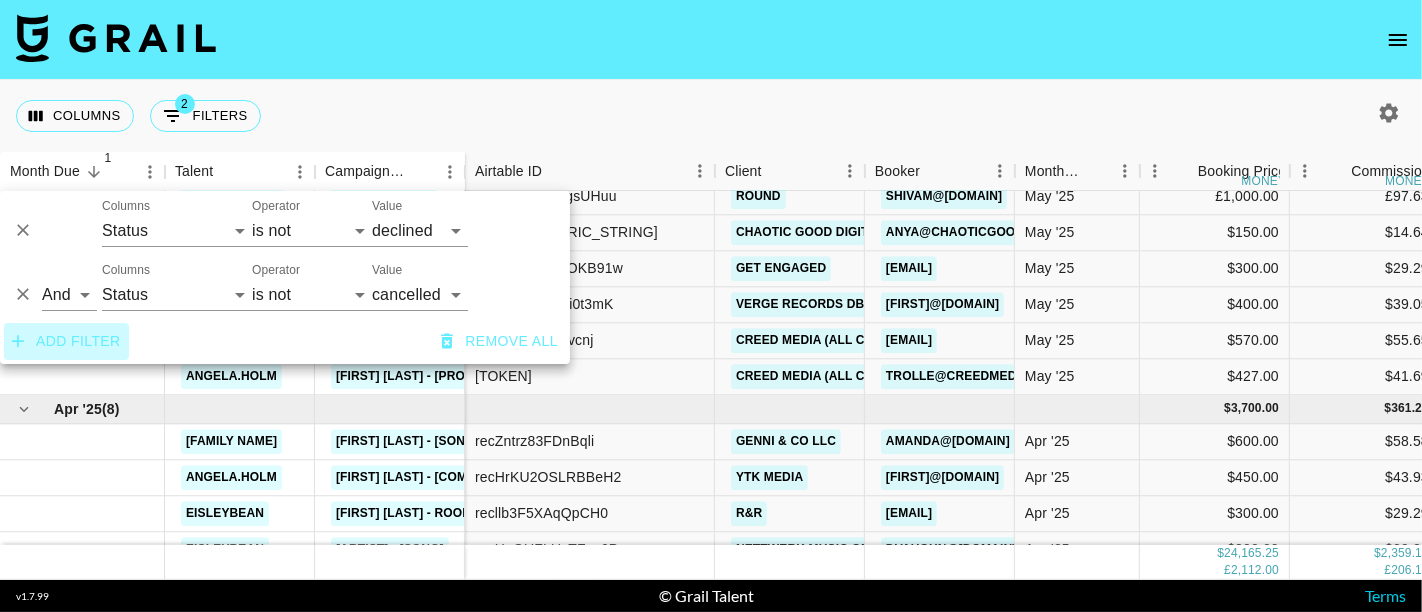 click on "Add filter" at bounding box center [66, 341] 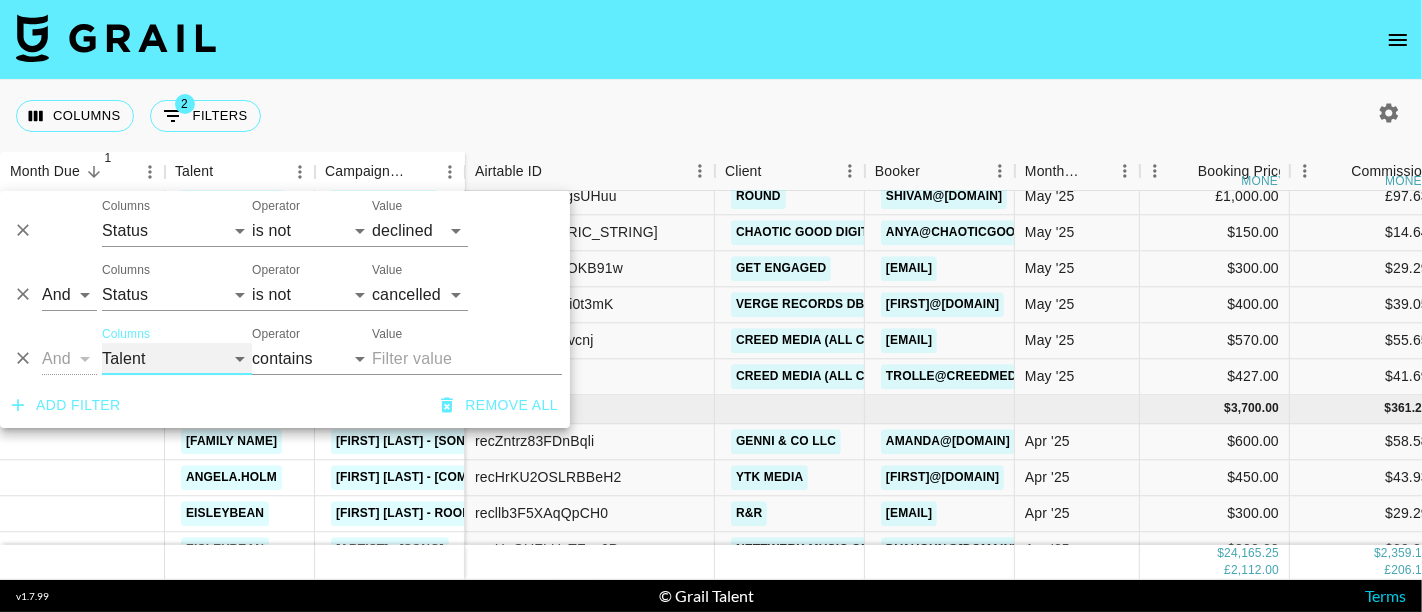 click on "Talent Campaign (Type) Grail Platform ID Airtable ID Manager Client Booker Date Created Created by Grail Team Month Due Currency Booking Price Creator Commmission Override External Commission Expenses: Remove Commission? Commission Status Video Link Boost Code Special Booking Type PO Number Invoice Notes Uniport Contact Email Contract File Payment Sent Payment Sent Date Invoice Link" at bounding box center (177, 359) 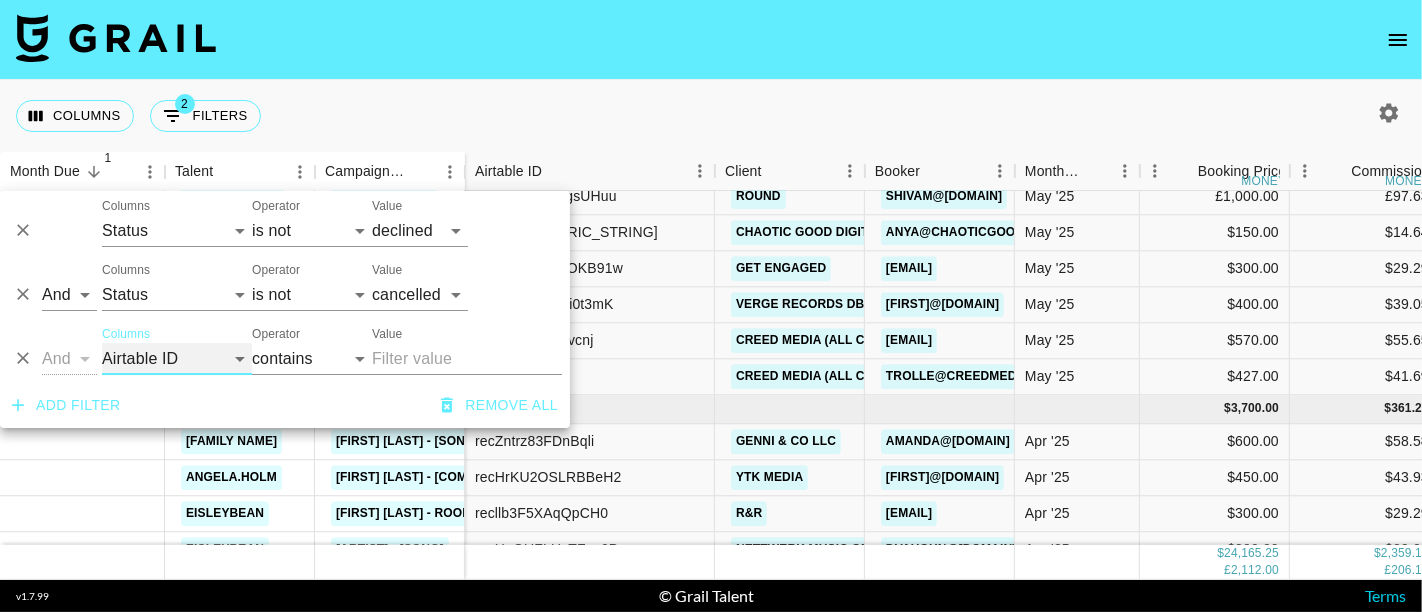 click on "Talent Campaign (Type) Grail Platform ID Airtable ID Manager Client Booker Date Created Created by Grail Team Month Due Currency Booking Price Creator Commmission Override External Commission Expenses: Remove Commission? Commission Status Video Link Boost Code Special Booking Type PO Number Invoice Notes Uniport Contact Email Contract File Payment Sent Payment Sent Date Invoice Link" at bounding box center (177, 359) 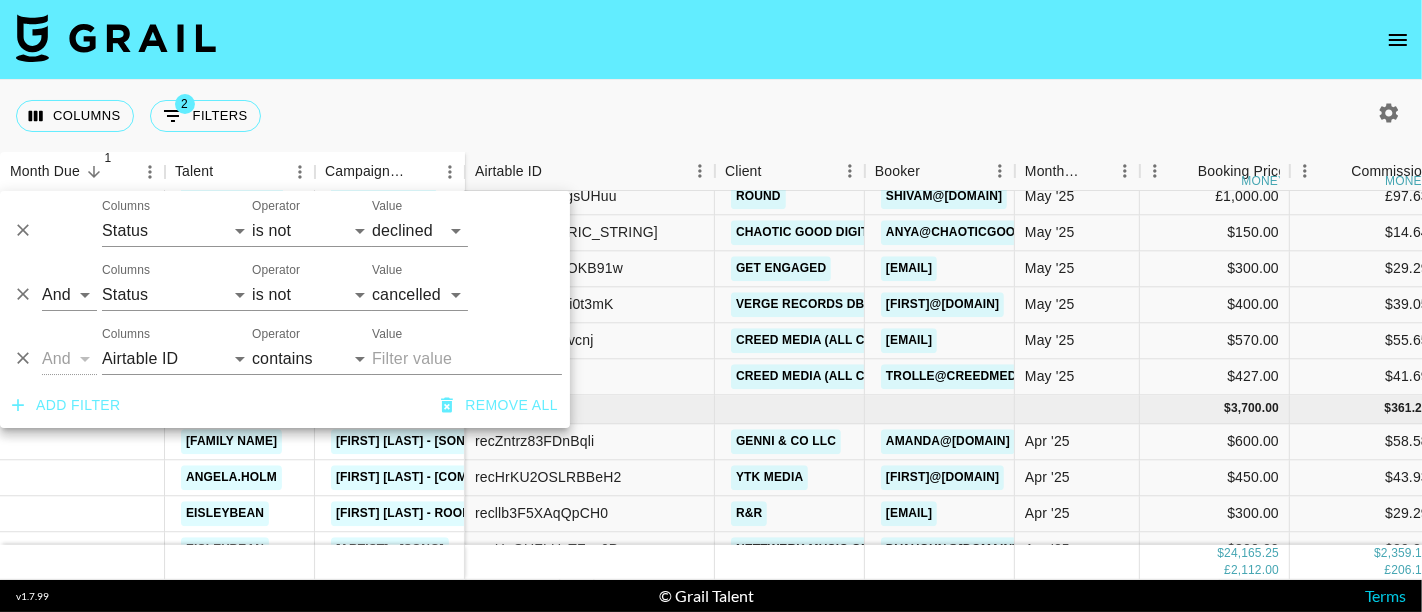 drag, startPoint x: 1162, startPoint y: 32, endPoint x: 979, endPoint y: 3, distance: 185.28357 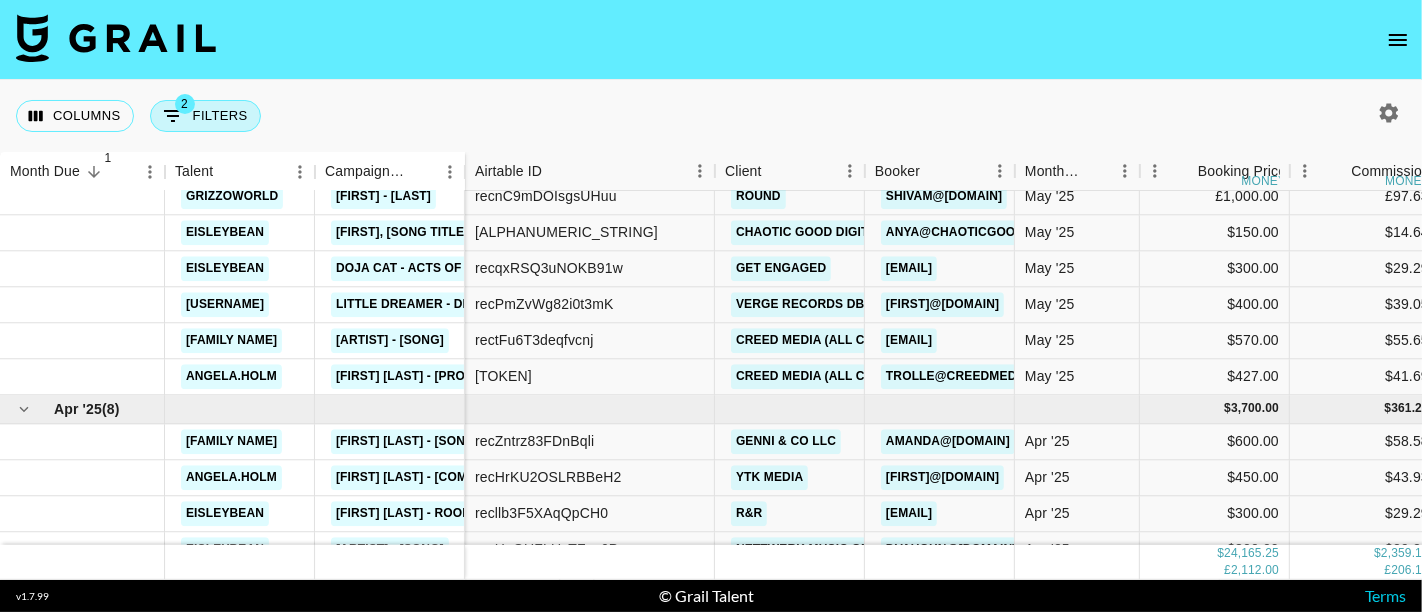 click on "2 Filters" at bounding box center (205, 116) 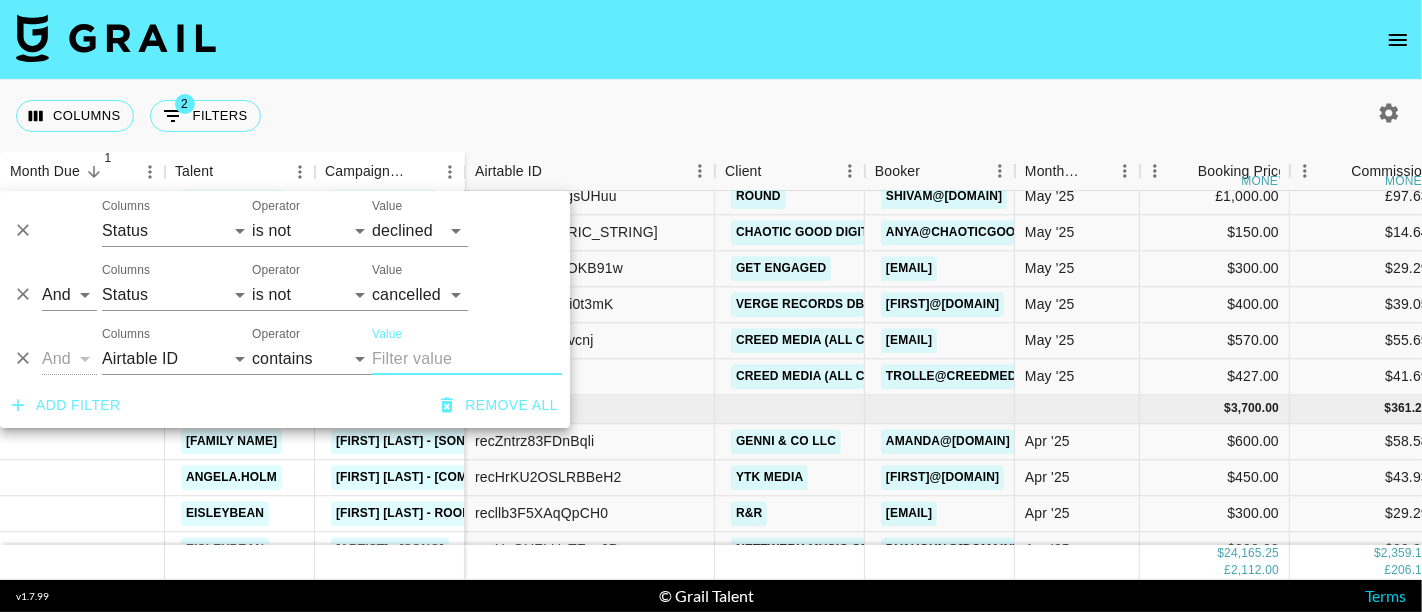 click on "Value" at bounding box center [467, 359] 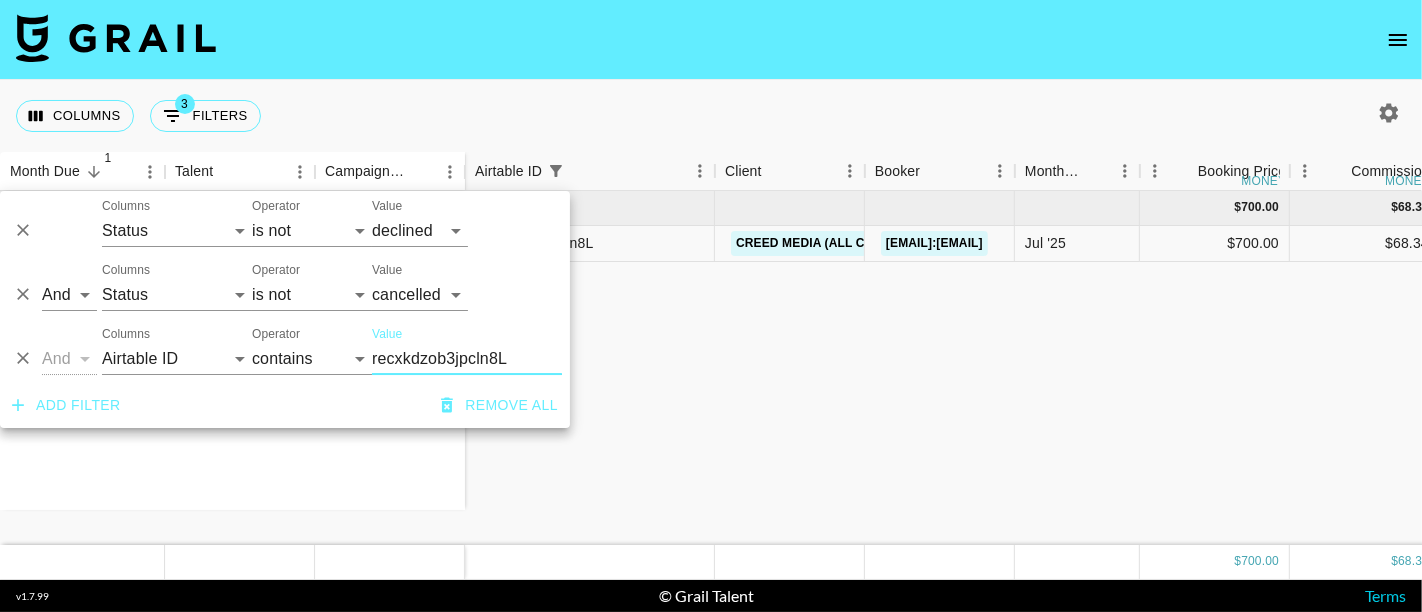 scroll, scrollTop: 0, scrollLeft: 0, axis: both 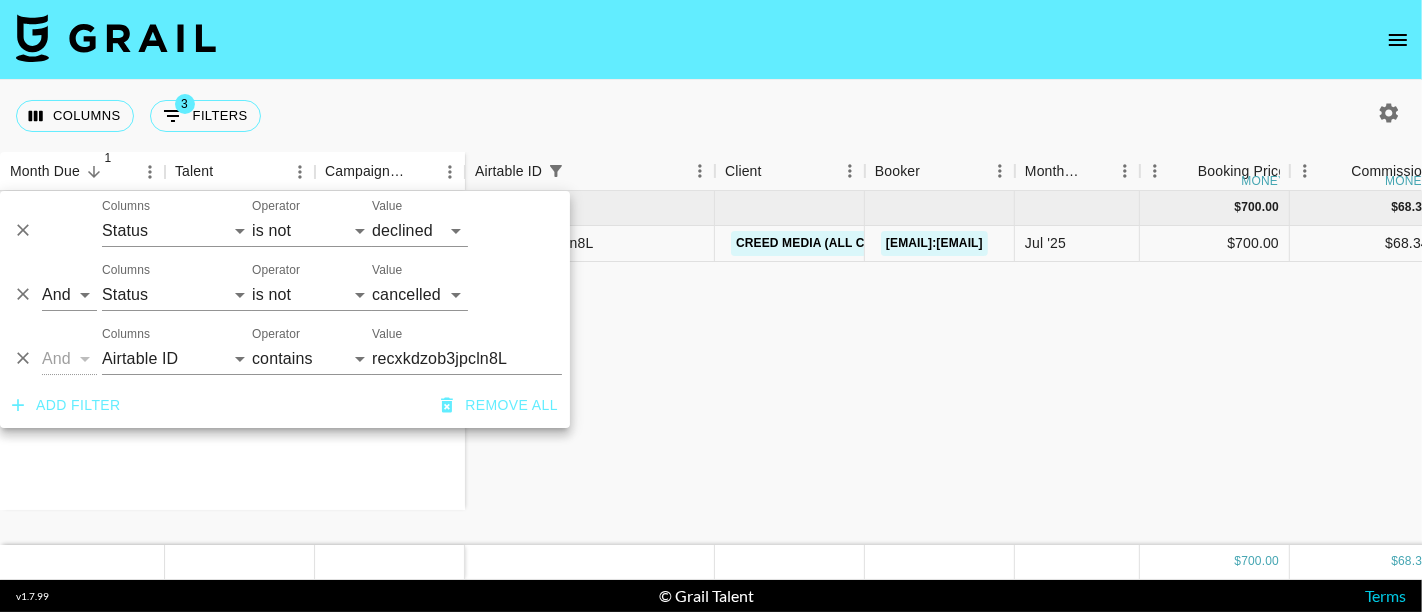 click at bounding box center [711, 40] 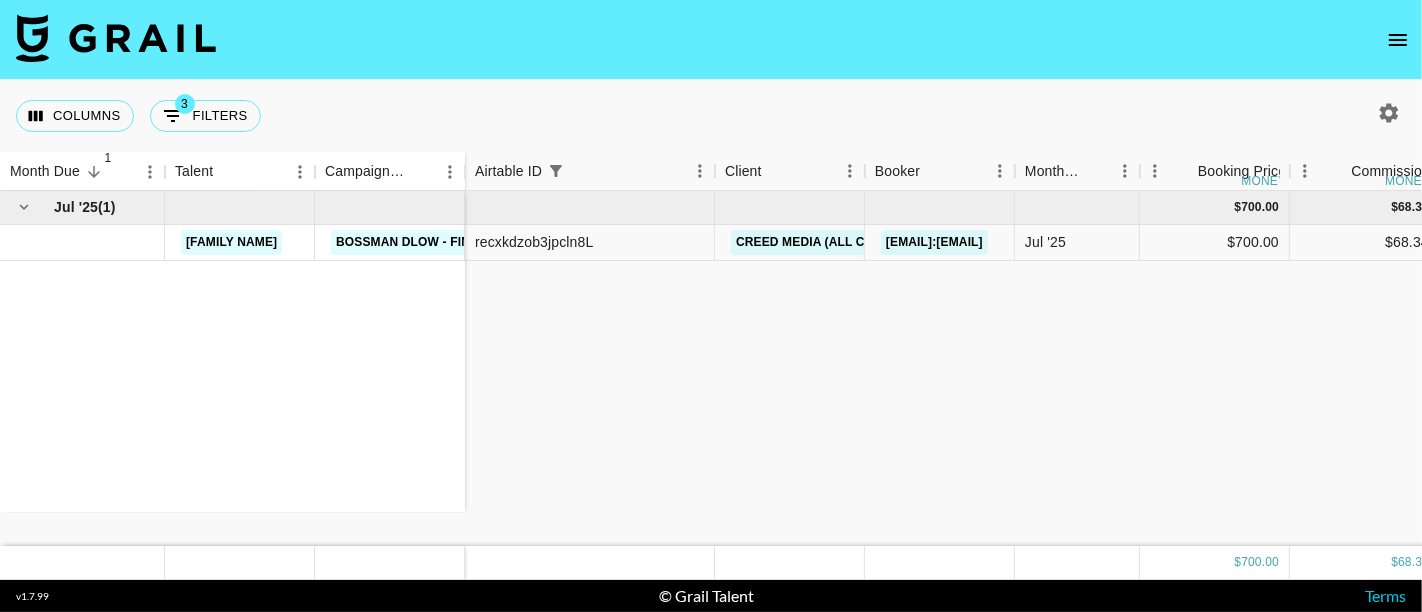click at bounding box center [711, 40] 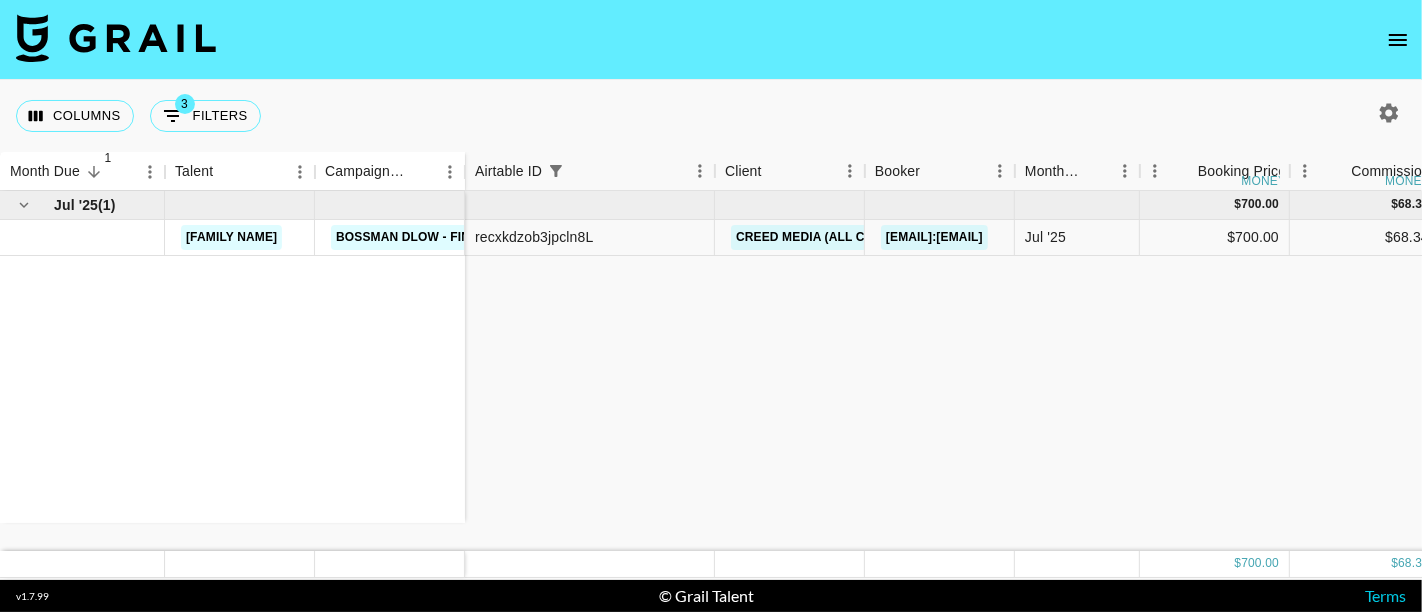 click on "fabian@example.com Jul [YEAR] $700.00 $68.34 approved https://www.instagram.com/reel/DMQ7WhRymTB/?igsh=MXcybHQyZjNvZzA3Ng%3D%3D dwj7C6s no https://in.xero.com/eCrcHVoYiJSlJRK9kamUN6adEvKLprDYnyCvh9CW" at bounding box center [1285, 371] 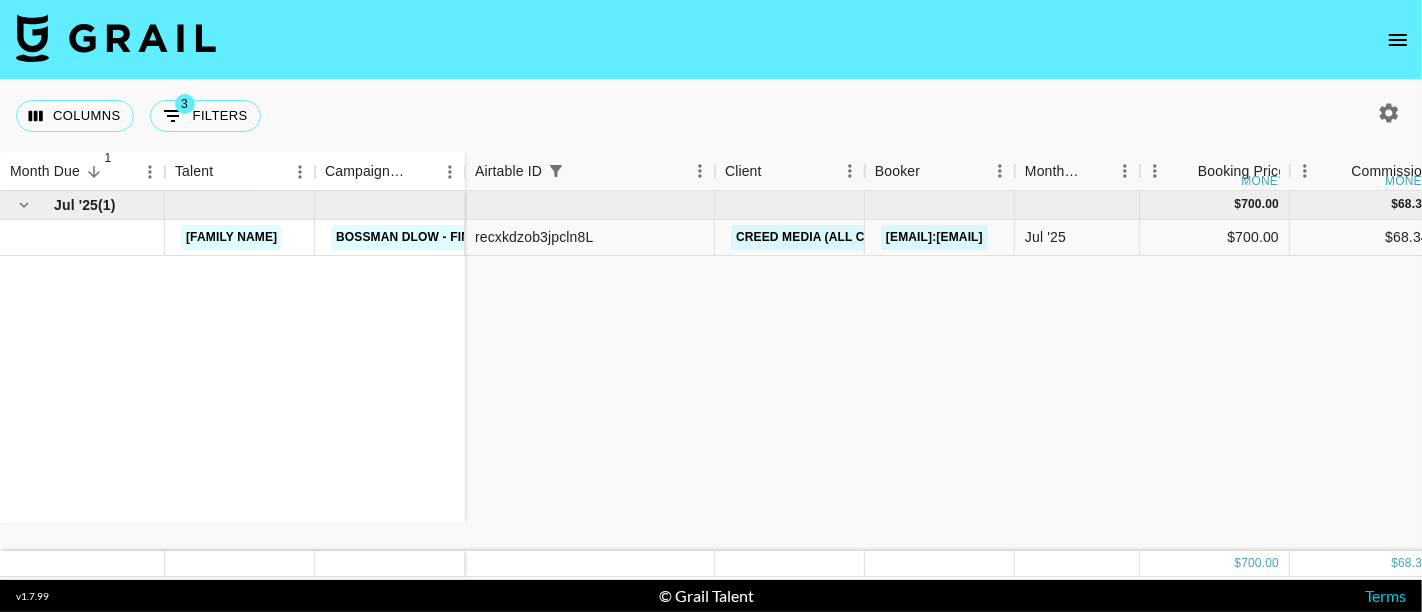 click on "fabian@example.com Jul [YEAR] $700.00 $68.34 approved https://www.instagram.com/reel/DMQ7WhRymTB/?igsh=MXcybHQyZjNvZzA3Ng%3D%3D dwj7C6s no https://in.xero.com/eCrcHVoYiJSlJRK9kamUN6adEvKLprDYnyCvh9CW" at bounding box center (1285, 371) 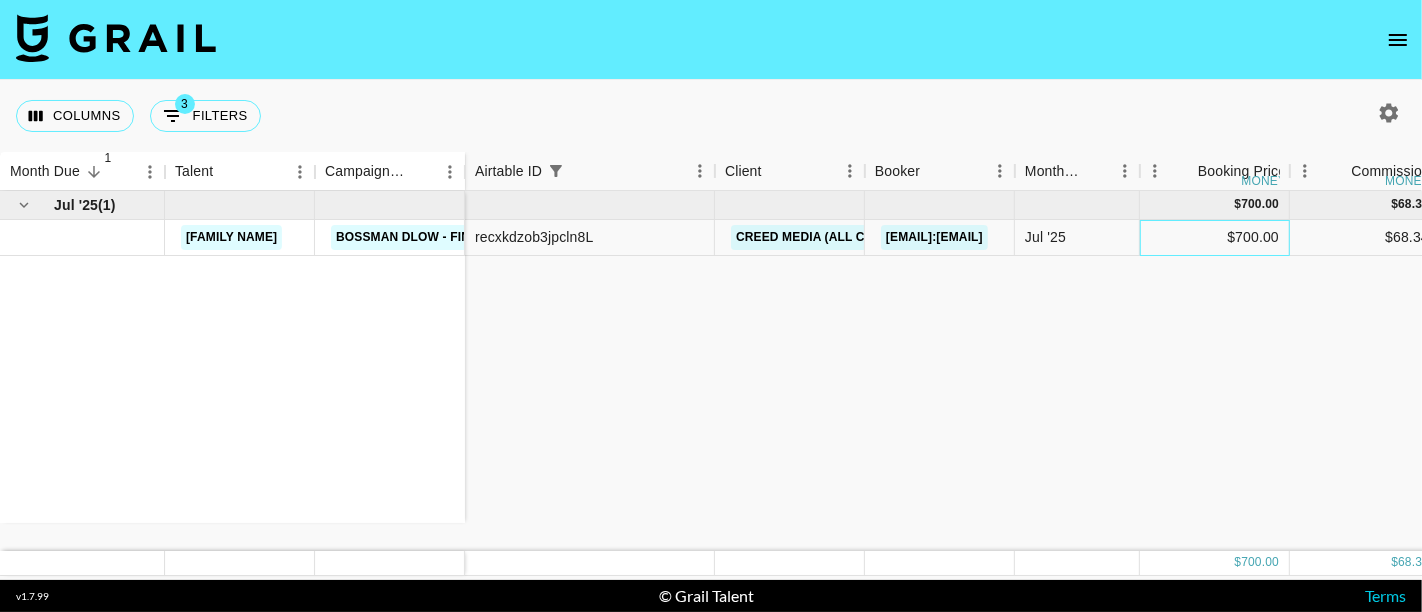 click on "$700.00" at bounding box center [1215, 238] 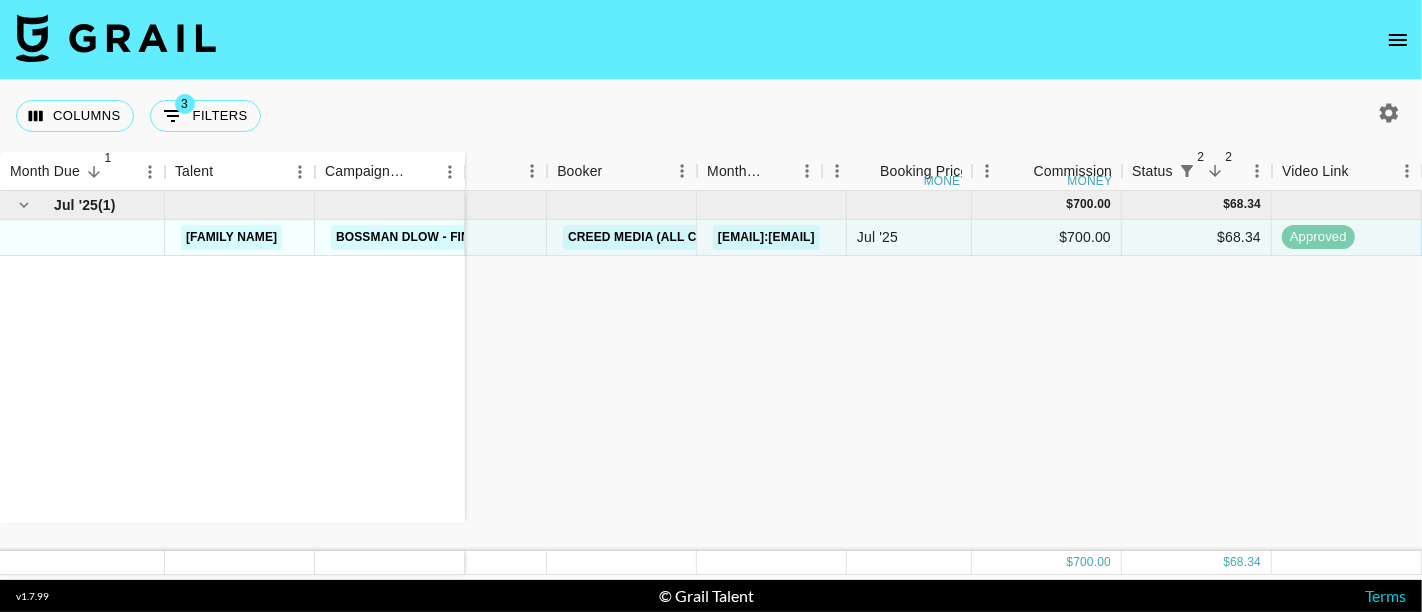 scroll, scrollTop: 0, scrollLeft: 317, axis: horizontal 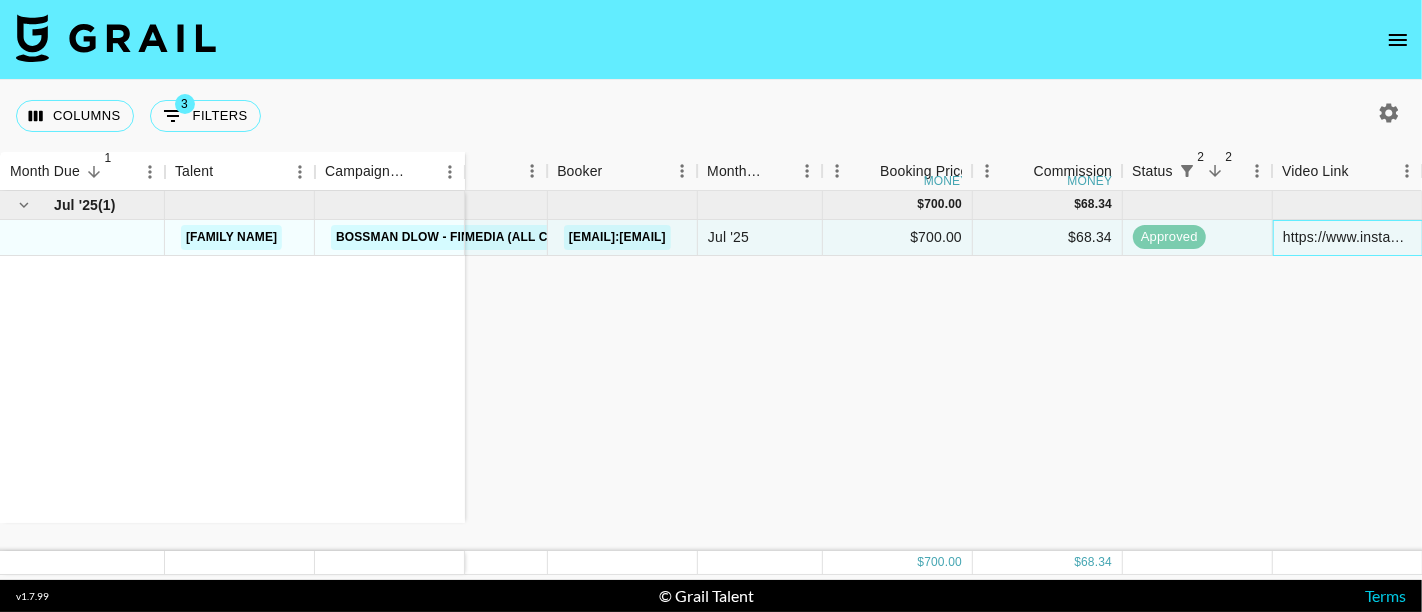 click on "https://www.instagram.com/reel/DMQ7WhRymTB/?igsh=MXcybHQyZjNvZzA3Ng%3D%3D" at bounding box center [1347, 237] 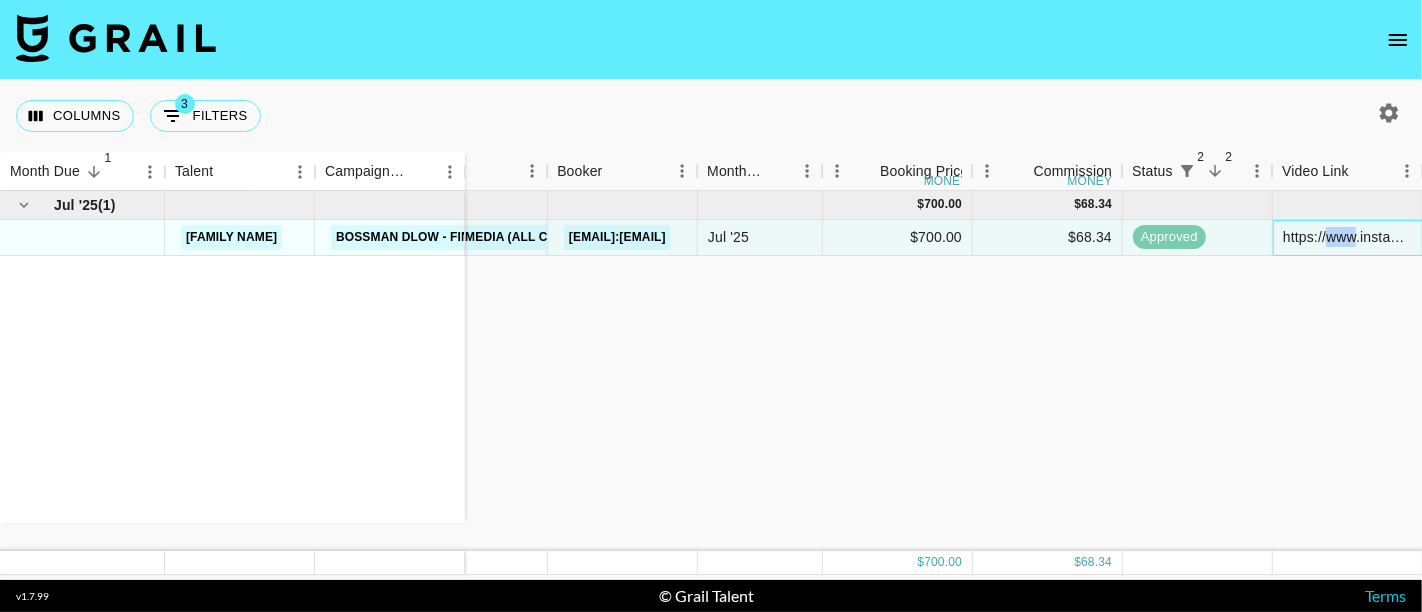 click on "https://www.instagram.com/reel/DMQ7WhRymTB/?igsh=MXcybHQyZjNvZzA3Ng%3D%3D" at bounding box center [1347, 237] 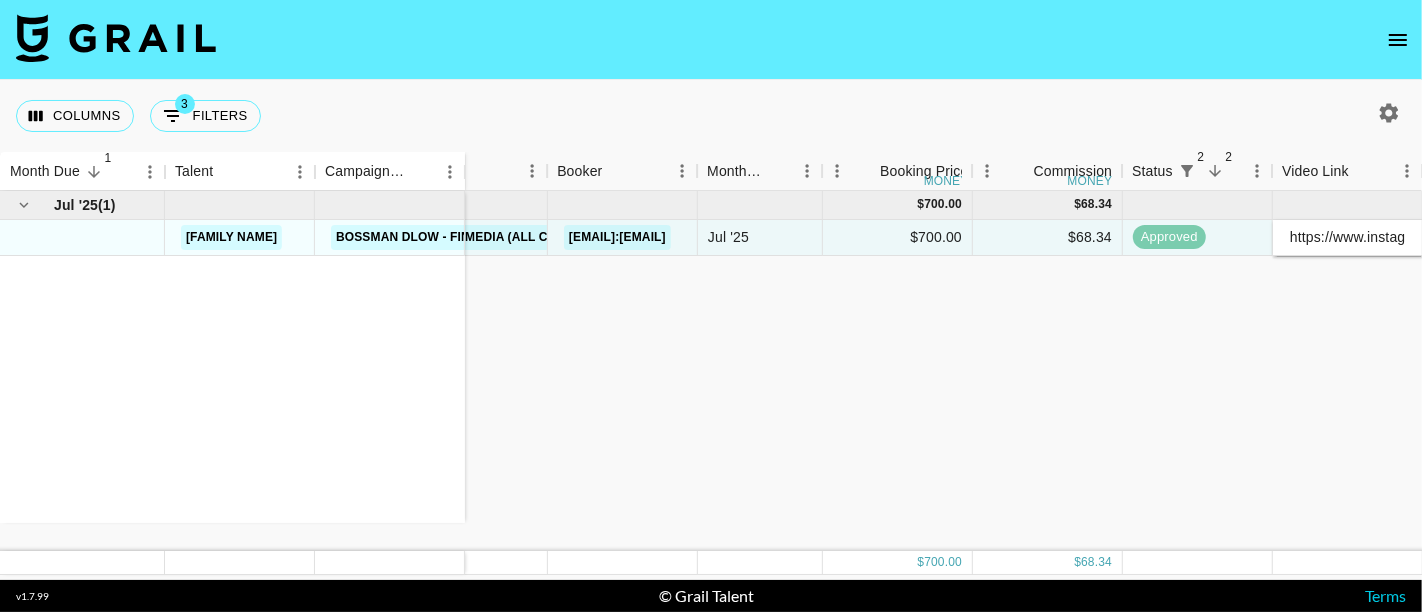 scroll, scrollTop: 0, scrollLeft: 457, axis: horizontal 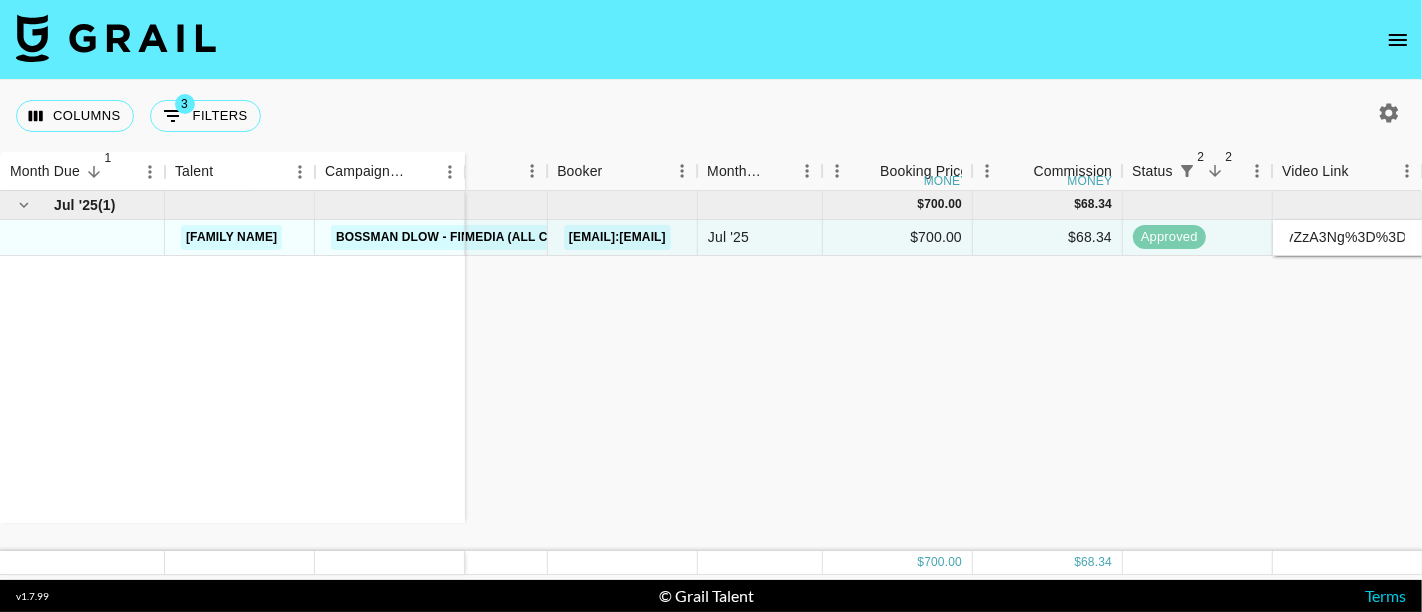 click on "https://www.instagram.com/reel/DMQ7WhRymTB/?igsh=MXcybHQyZjNvZzA3Ng%3D%3D" at bounding box center [1347, 237] 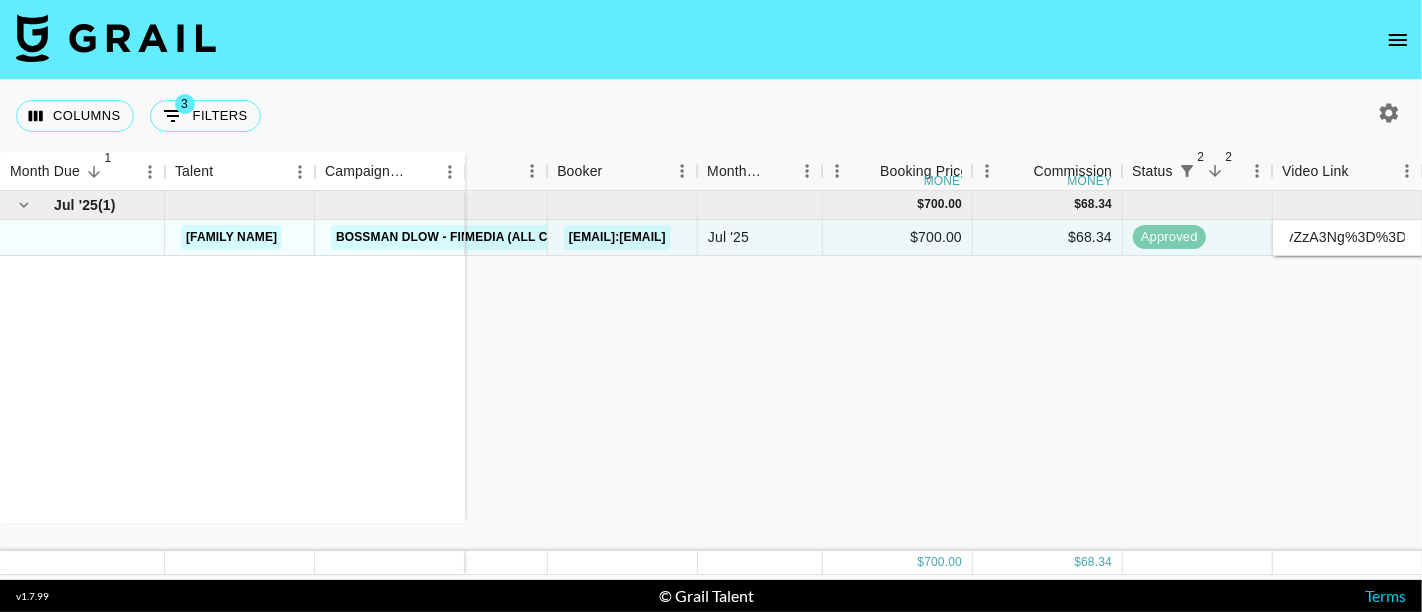 scroll, scrollTop: 0, scrollLeft: 0, axis: both 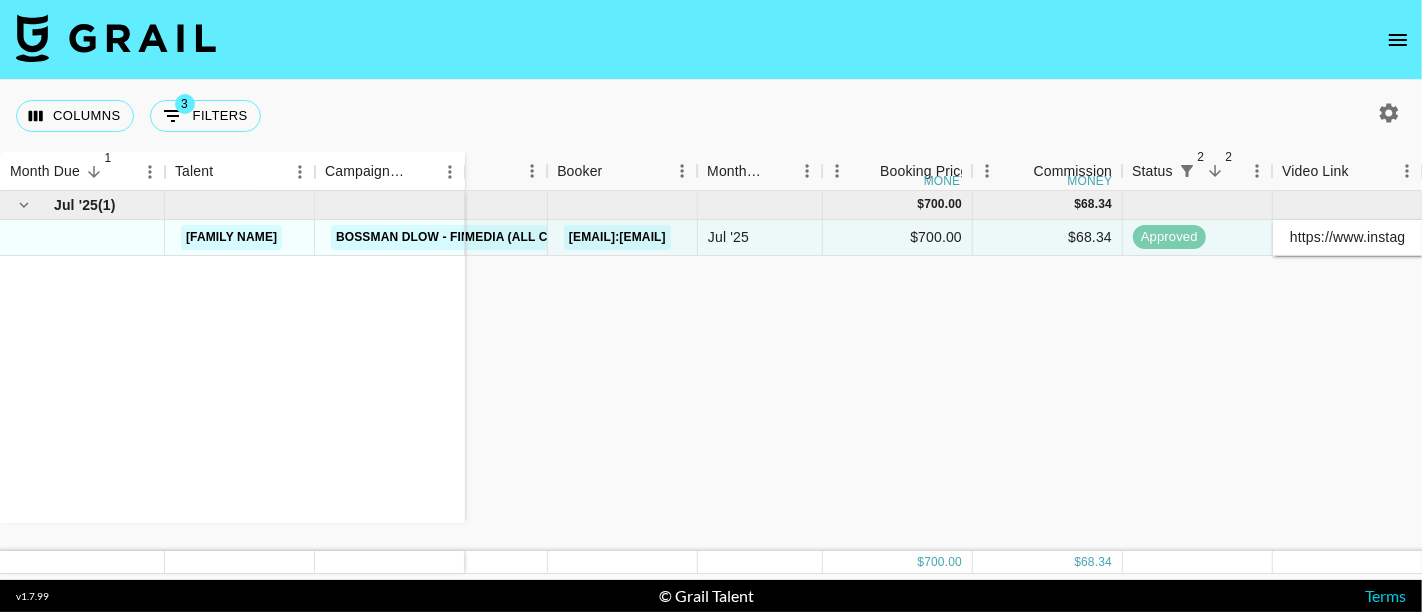 click on "fabian@example.com Jul [YEAR] $700.00 $68.34 approved https://www.instagram.com/reel/DMQ7WhRymTB/?igsh=MXcybHQyZjNvZzA3Ng%3D%3D dwj7C6s no https://in.xero.com/eCrcHVoYiJSlJRK9kamUN6adEvKLprDYnyCvh9CW" at bounding box center (968, 371) 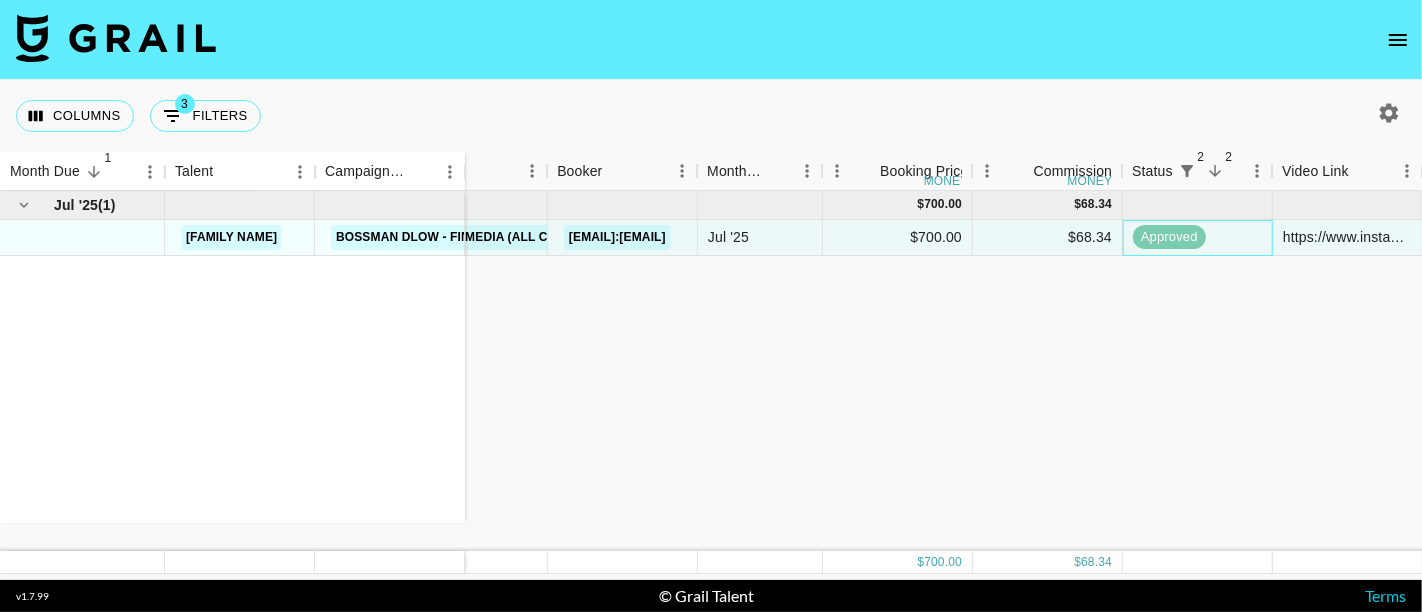 click on "approved" at bounding box center [1198, 238] 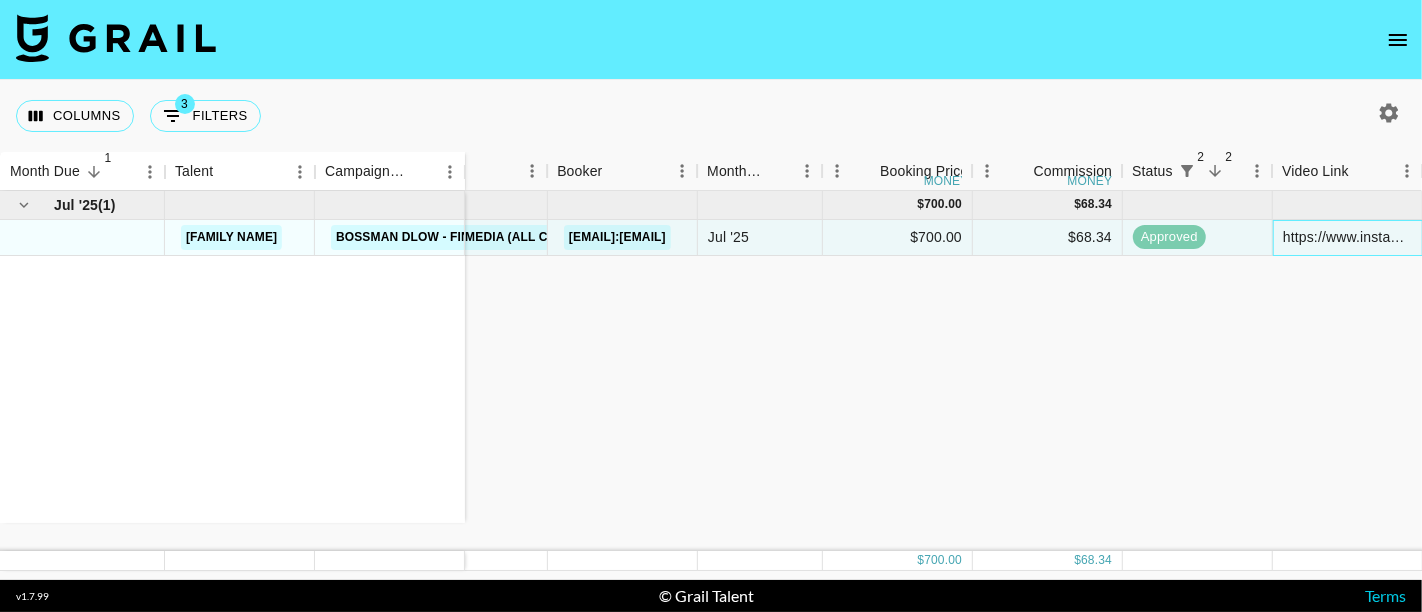 click on "https://www.instagram.com/reel/DMQ7WhRymTB/?igsh=MXcybHQyZjNvZzA3Ng%3D%3D" at bounding box center [1347, 237] 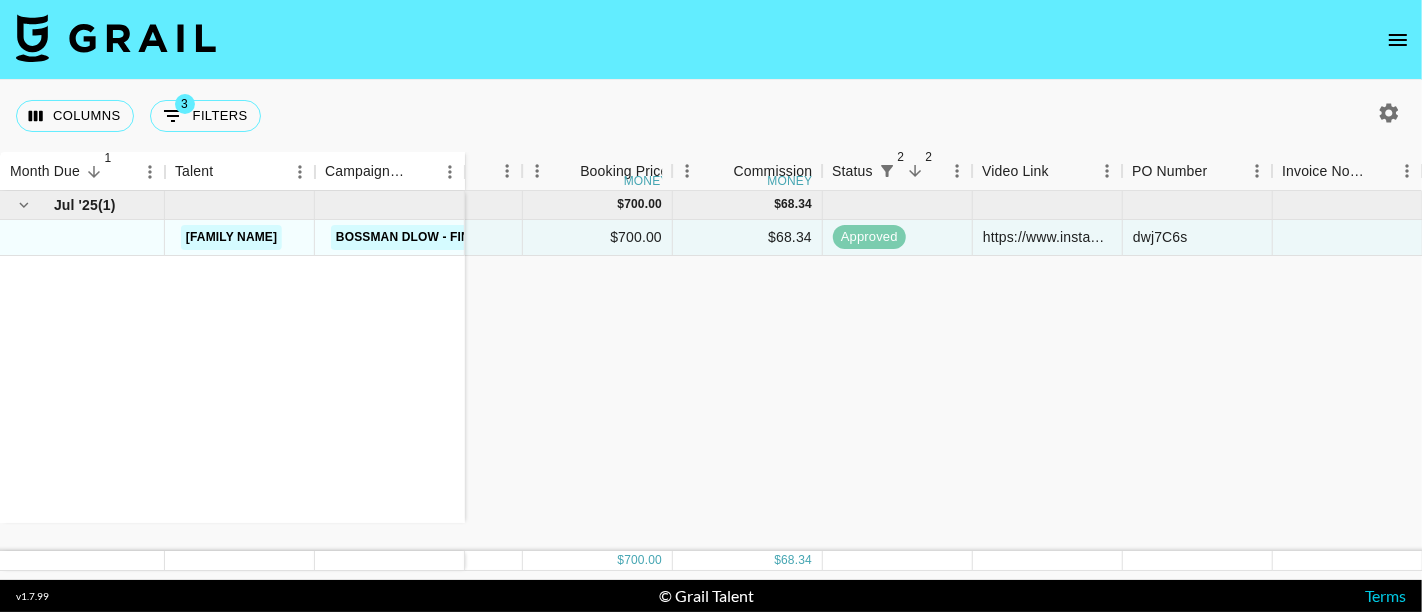 scroll, scrollTop: 0, scrollLeft: 768, axis: horizontal 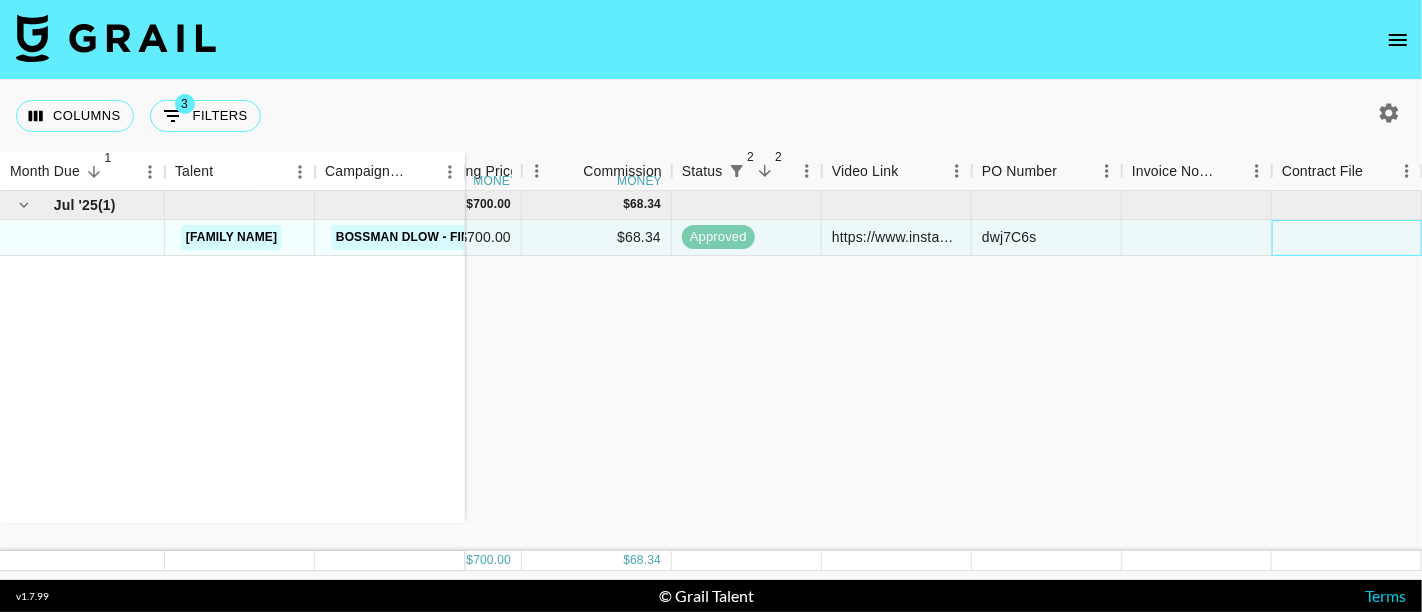 click at bounding box center (1347, 238) 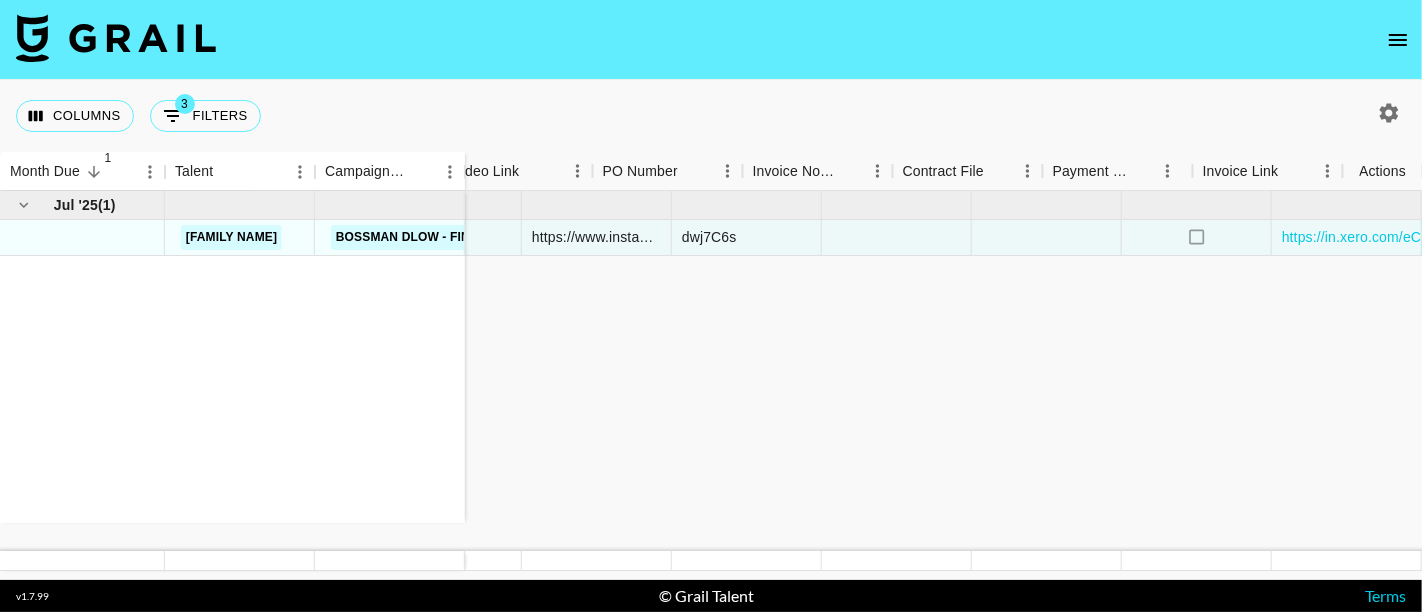 type 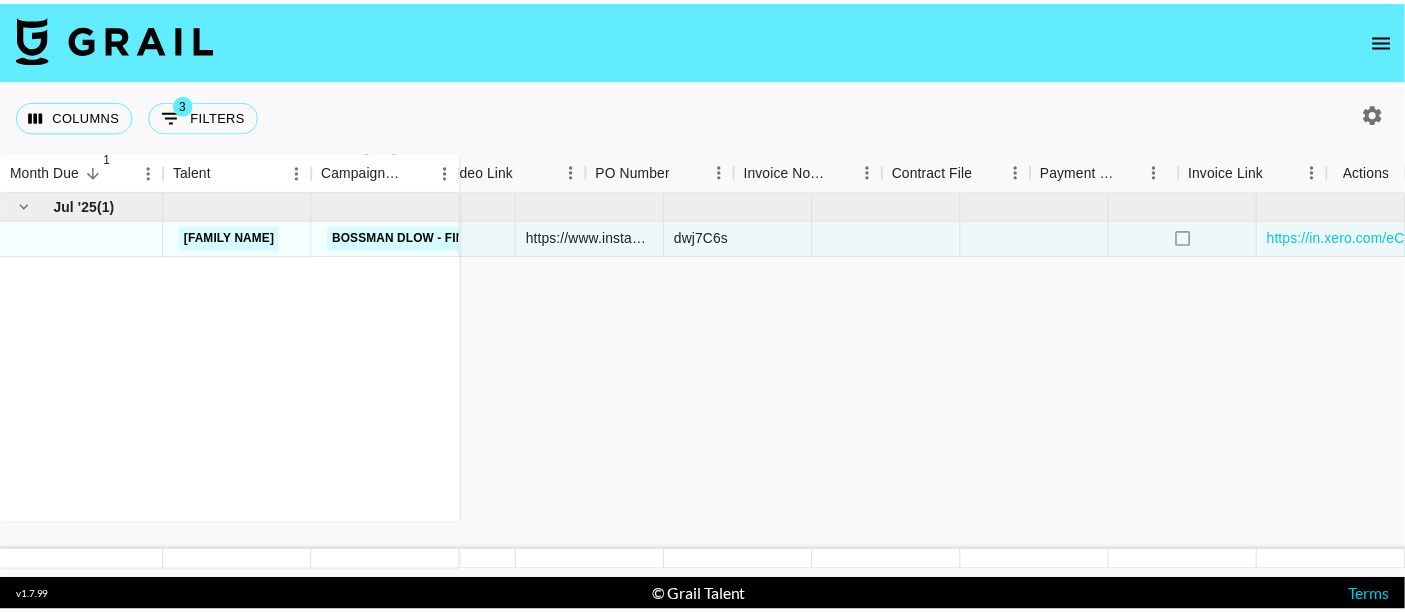 scroll, scrollTop: 0, scrollLeft: 1147, axis: horizontal 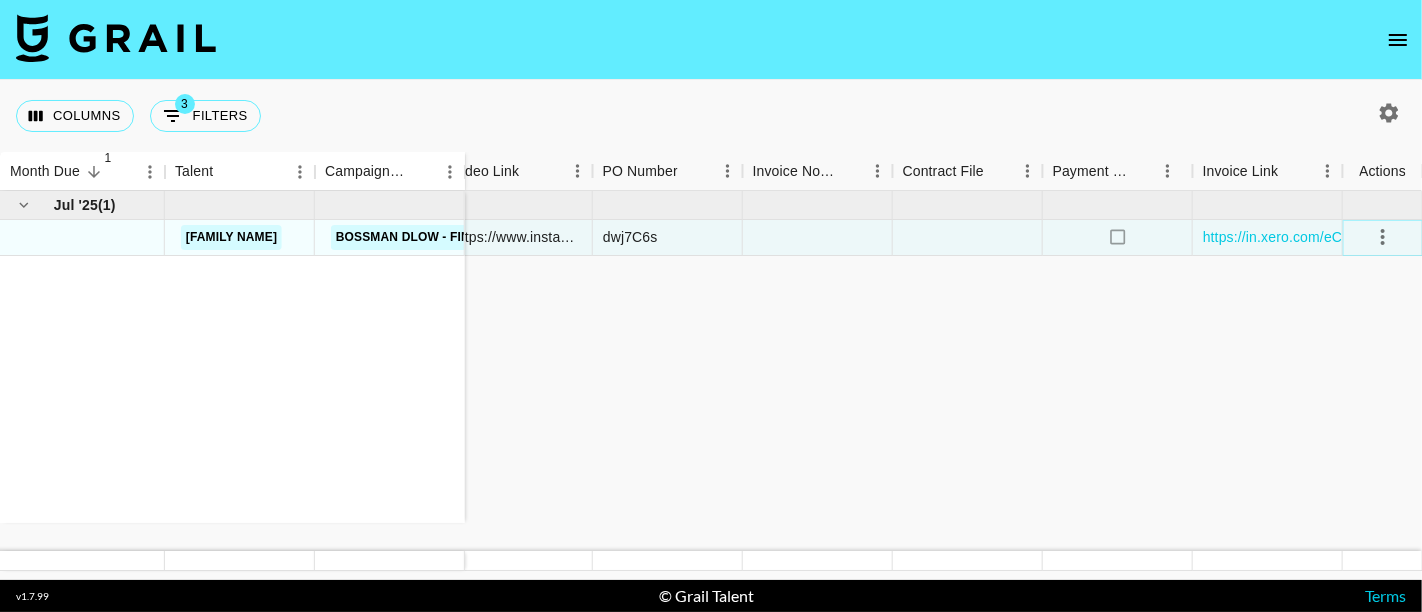 click 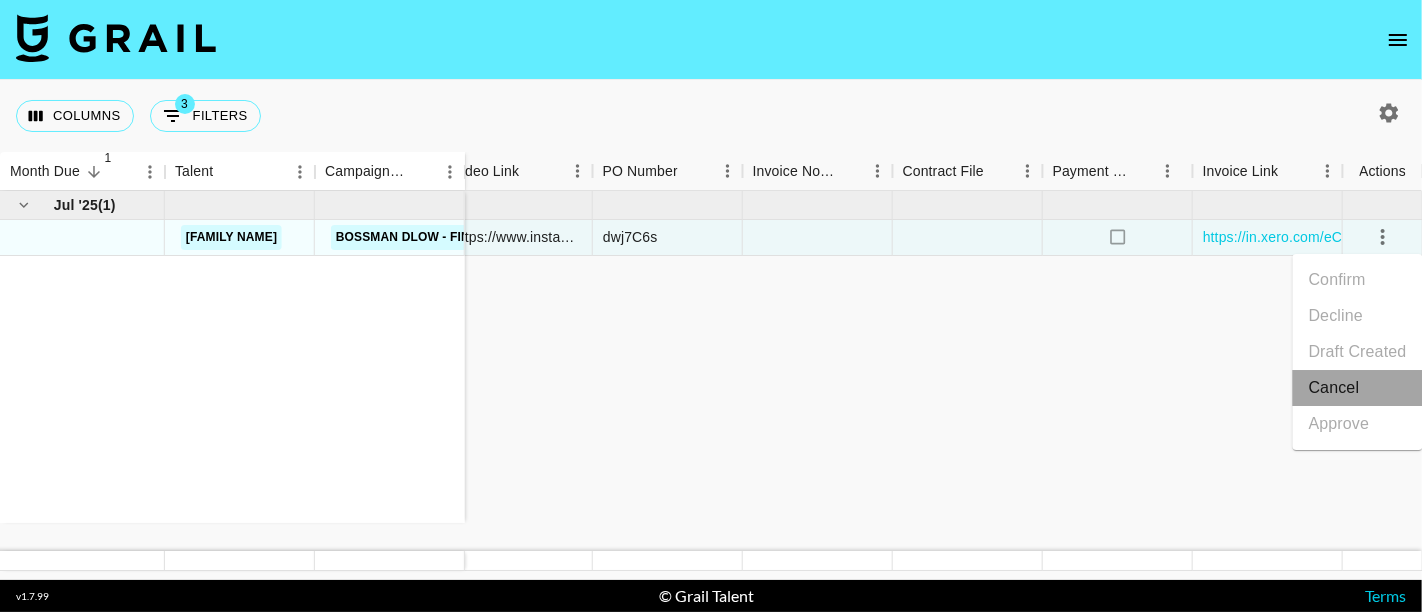 click on "Cancel" at bounding box center [1358, 388] 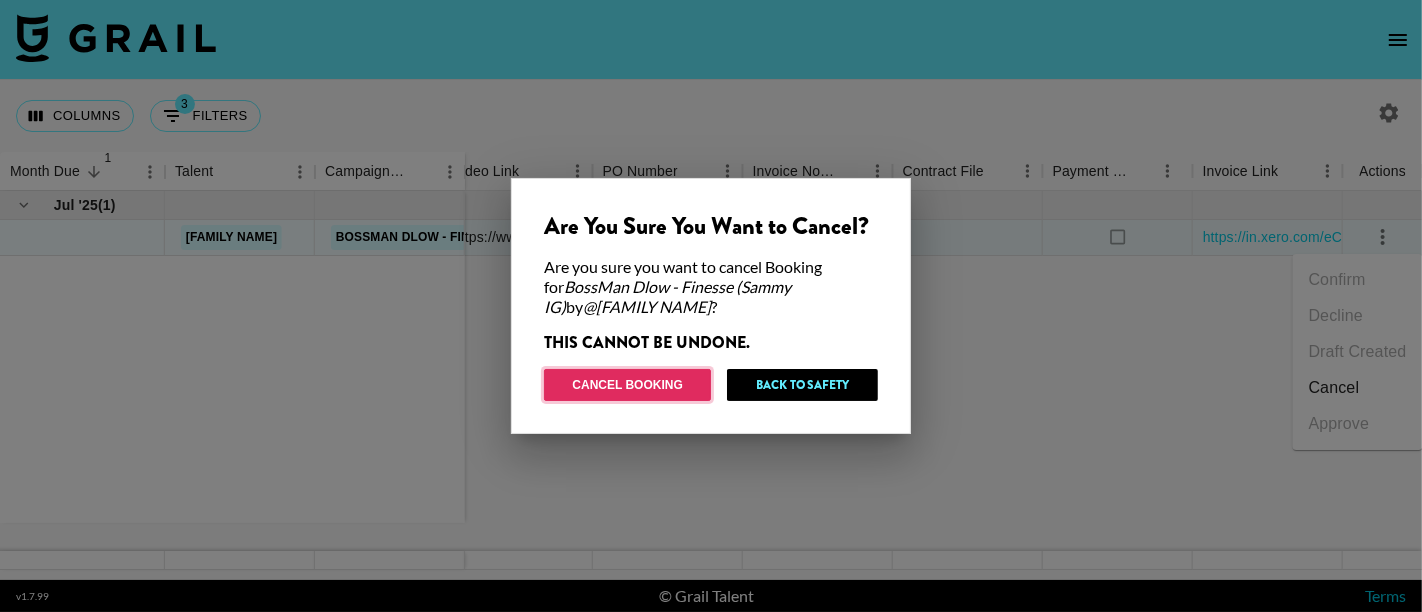 click on "Cancel Booking" at bounding box center [627, 385] 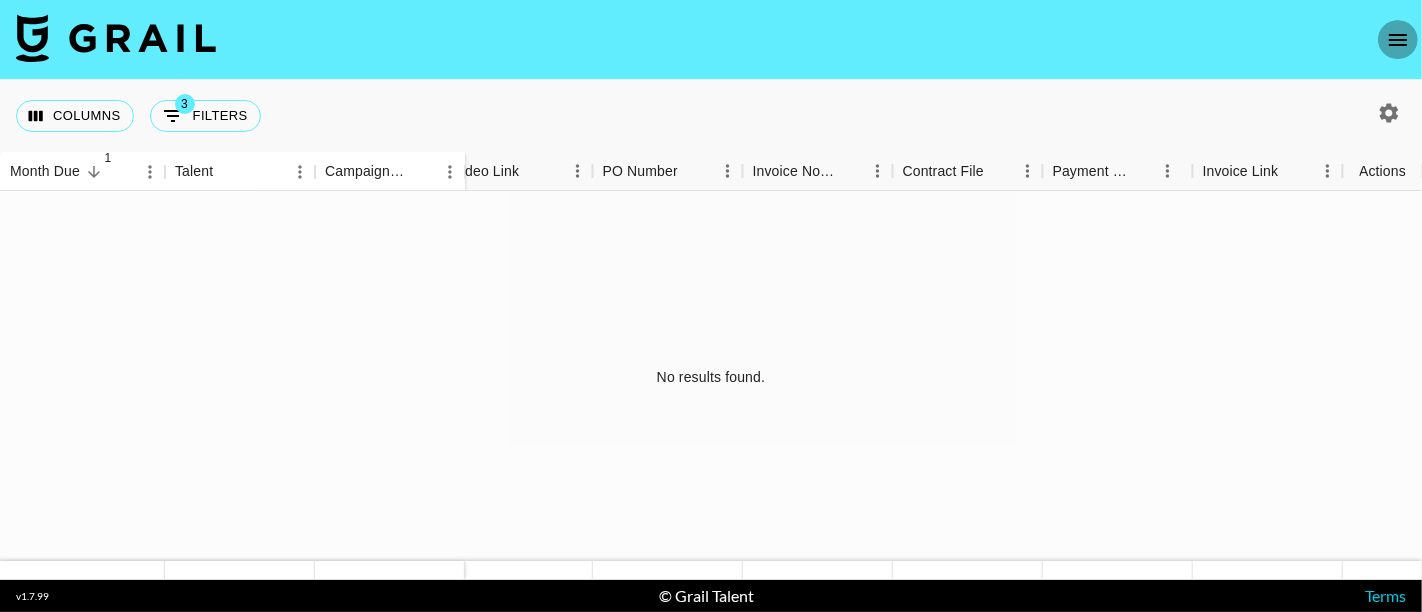 click 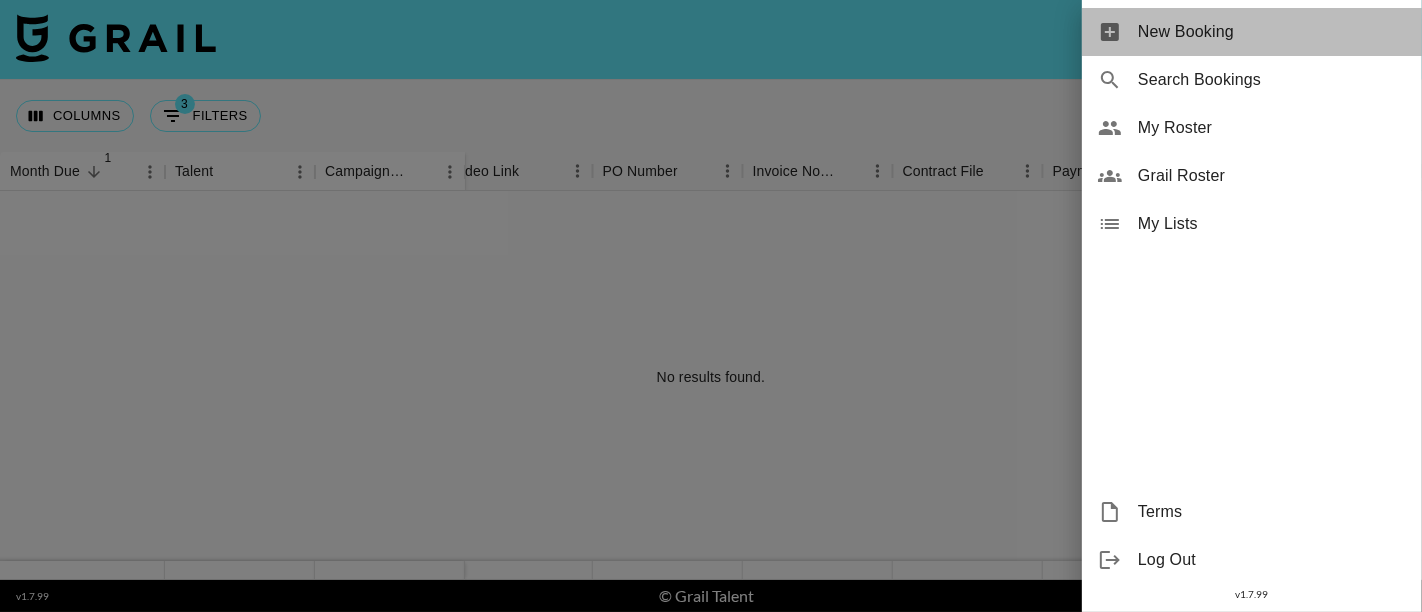 click on "New Booking" at bounding box center (1252, 32) 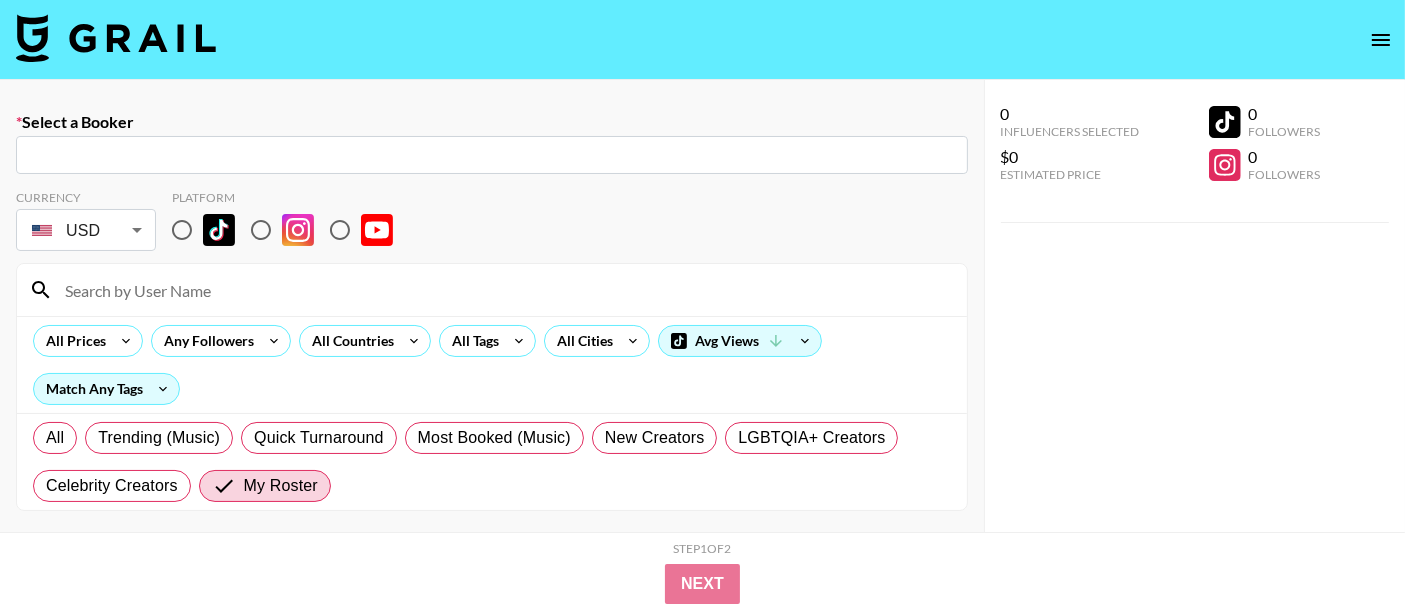click at bounding box center [492, 155] 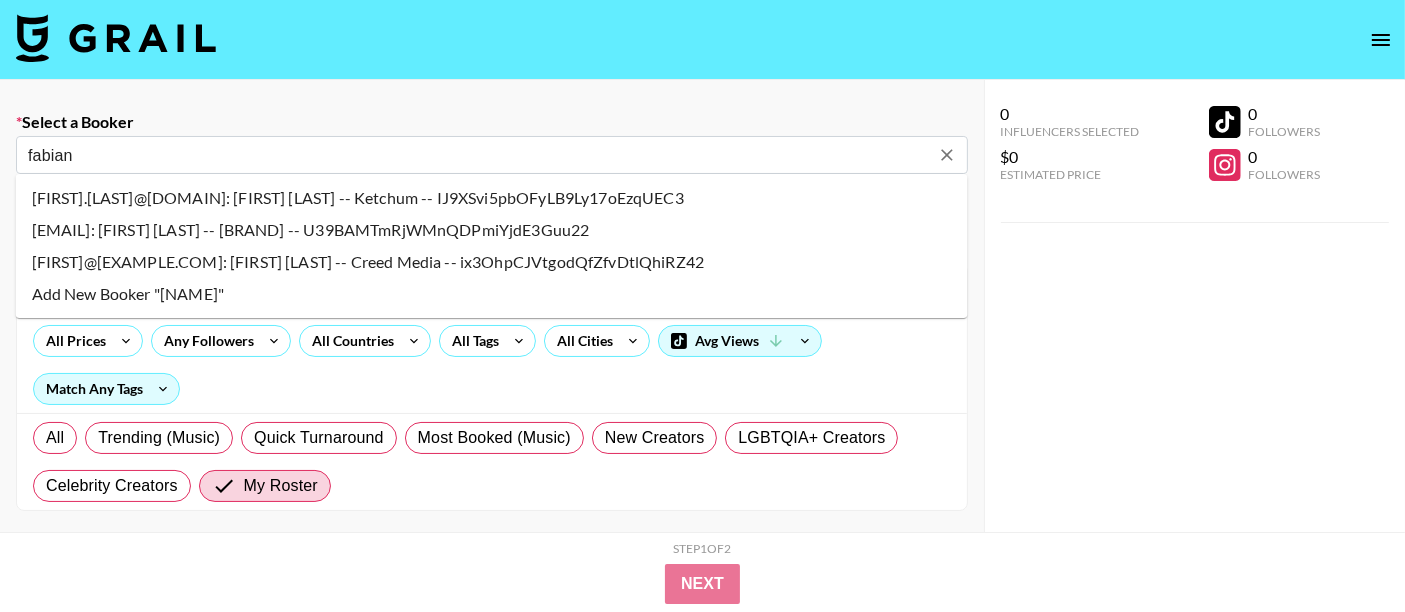 click on "[FIRST]@[EXAMPLE.COM]: [FIRST] [LAST] -- Creed Media  -- ix3OhpCJVtgodQfZfvDtlQhiRZ42" at bounding box center (492, 262) 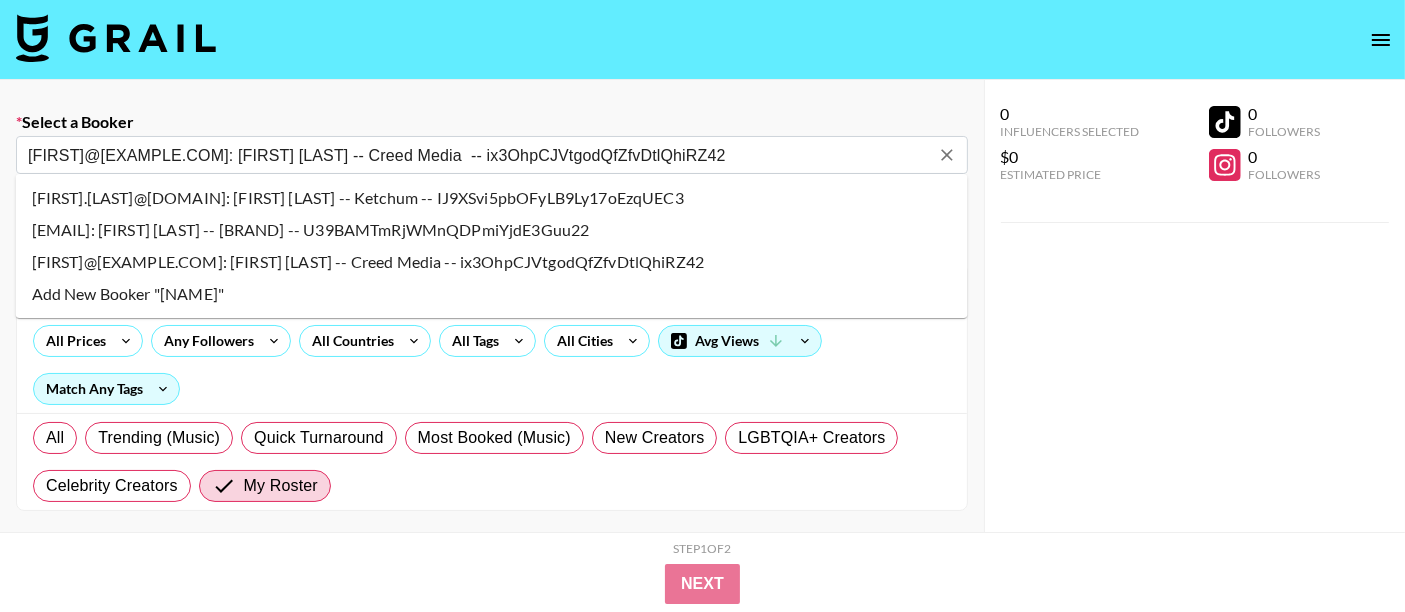 select on "Song" 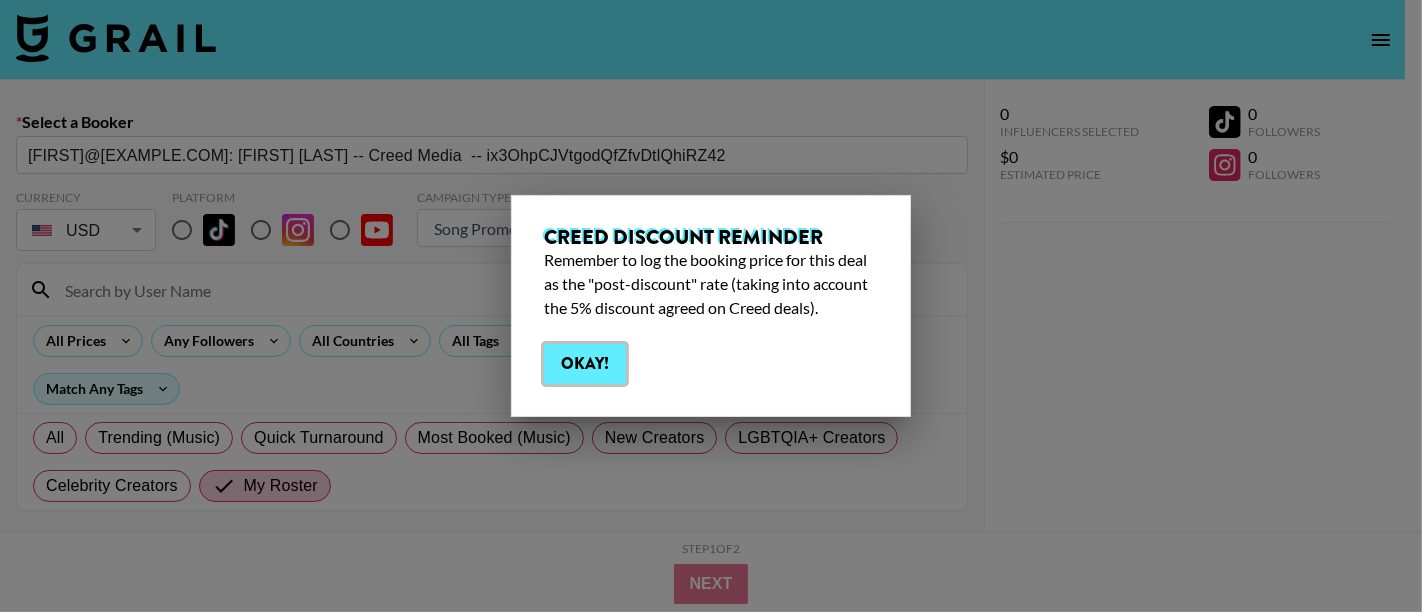 click on "Okay!" at bounding box center [585, 364] 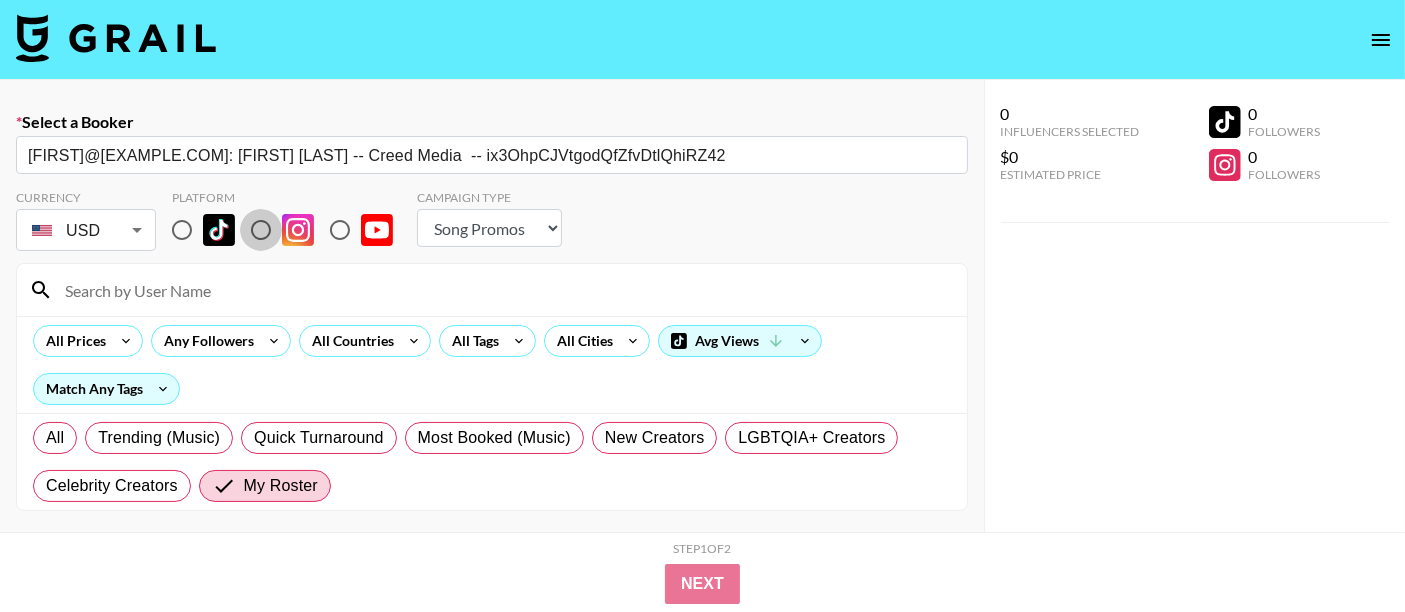 click at bounding box center [261, 230] 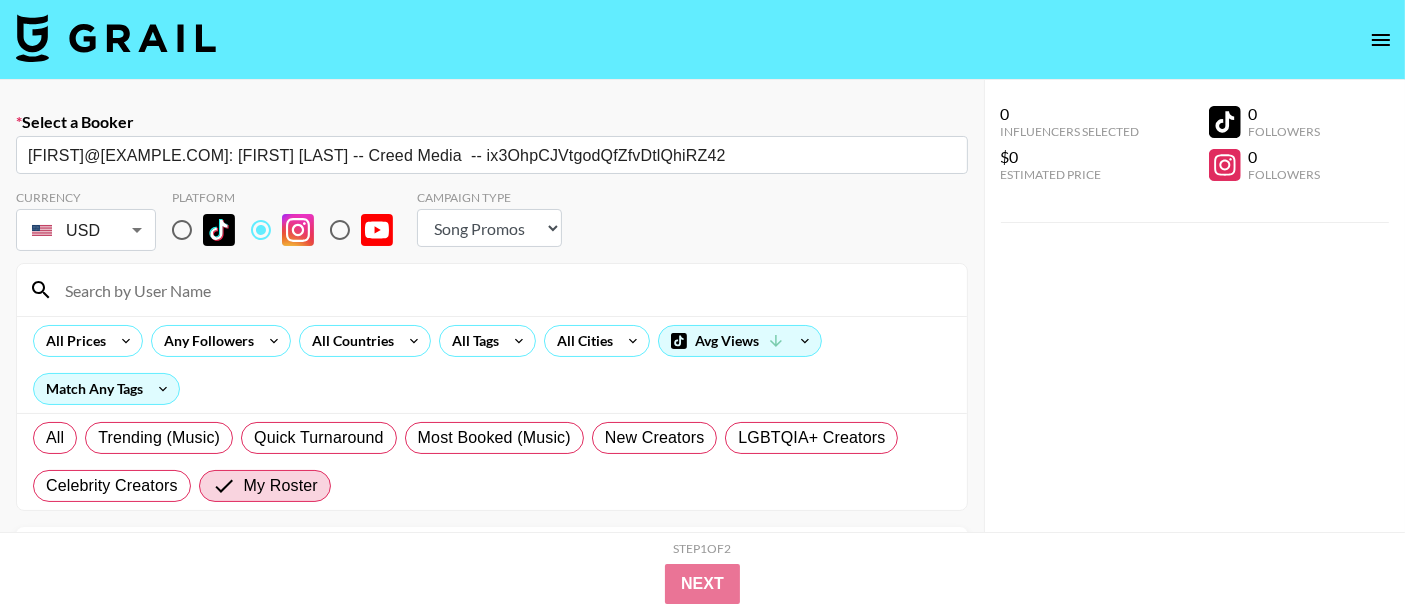 click on "0 Influencers Selected $0 Estimated Price 0 Followers 0 Followers" at bounding box center (1195, 346) 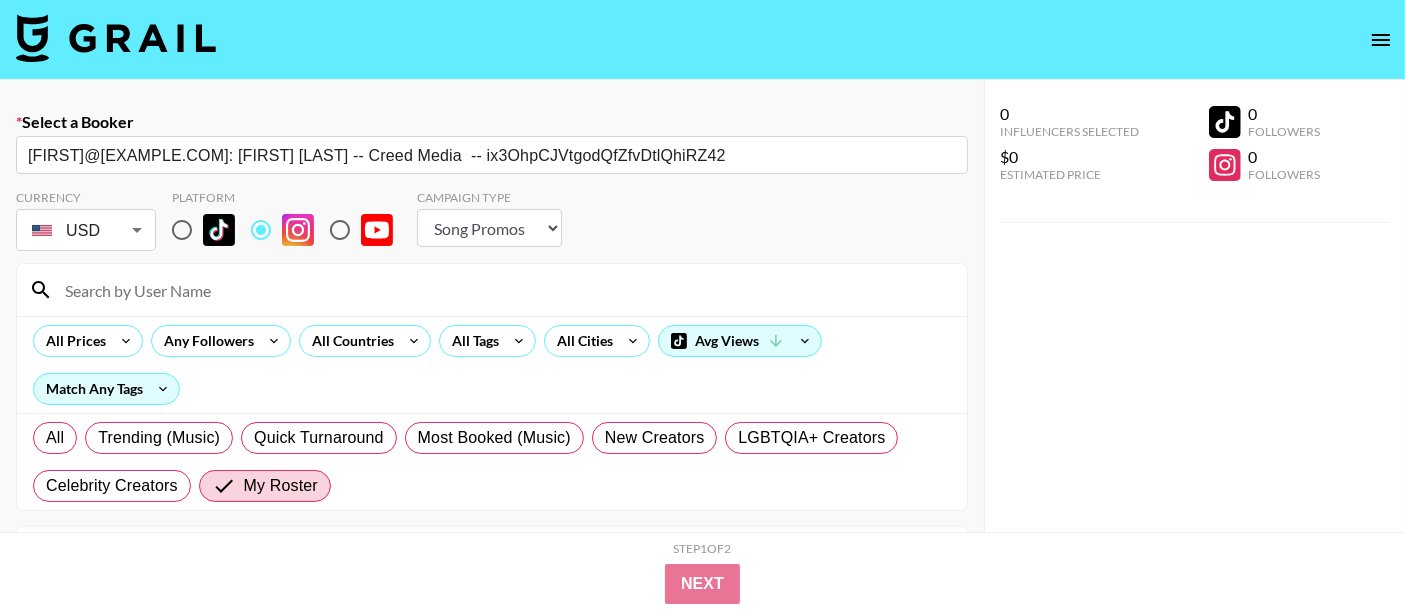 click at bounding box center [504, 290] 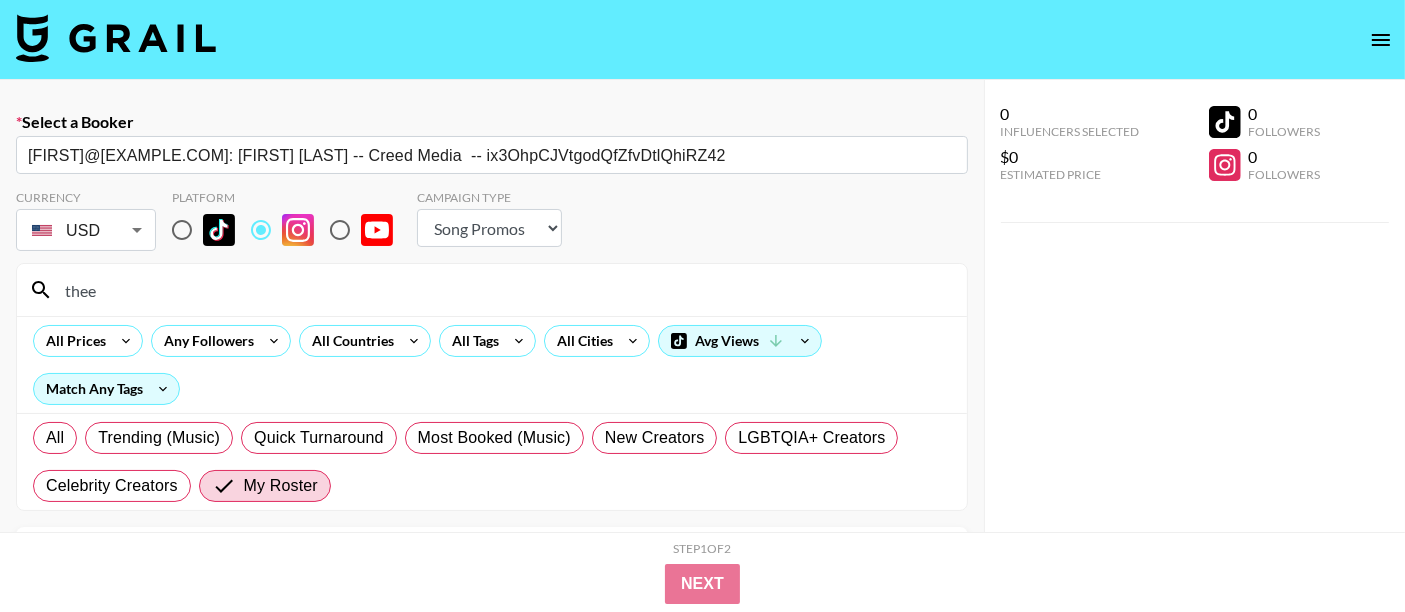 type on "theecollierfam" 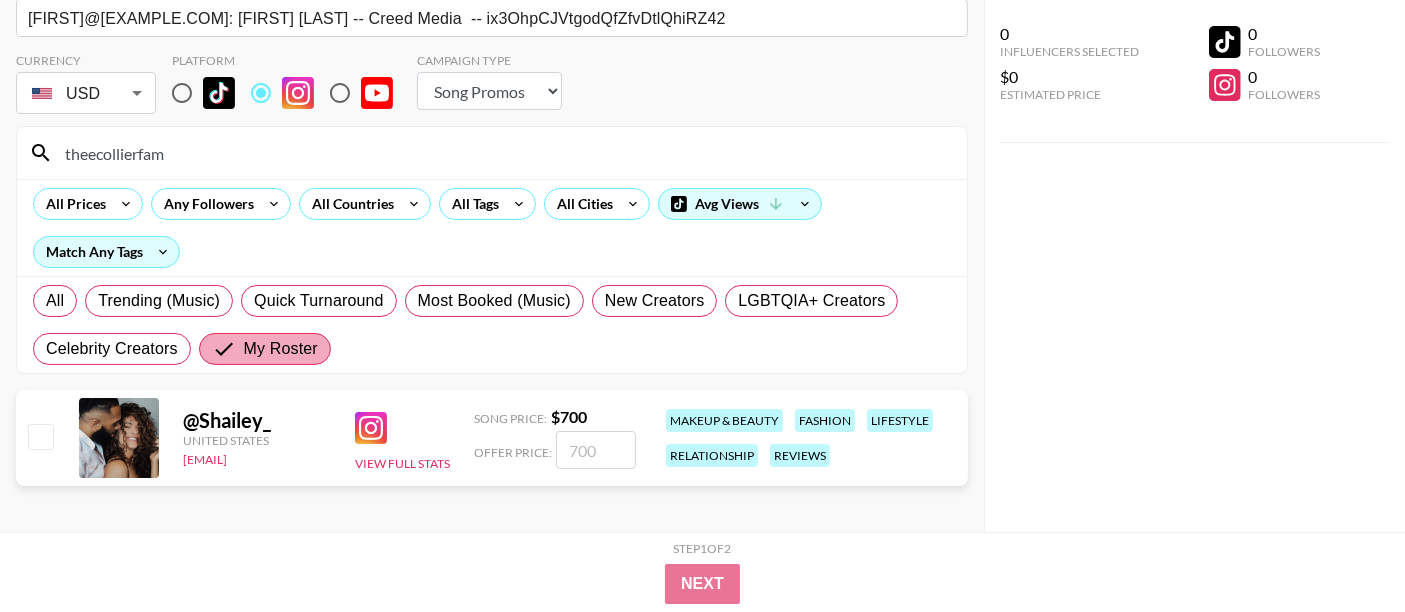 scroll, scrollTop: 145, scrollLeft: 0, axis: vertical 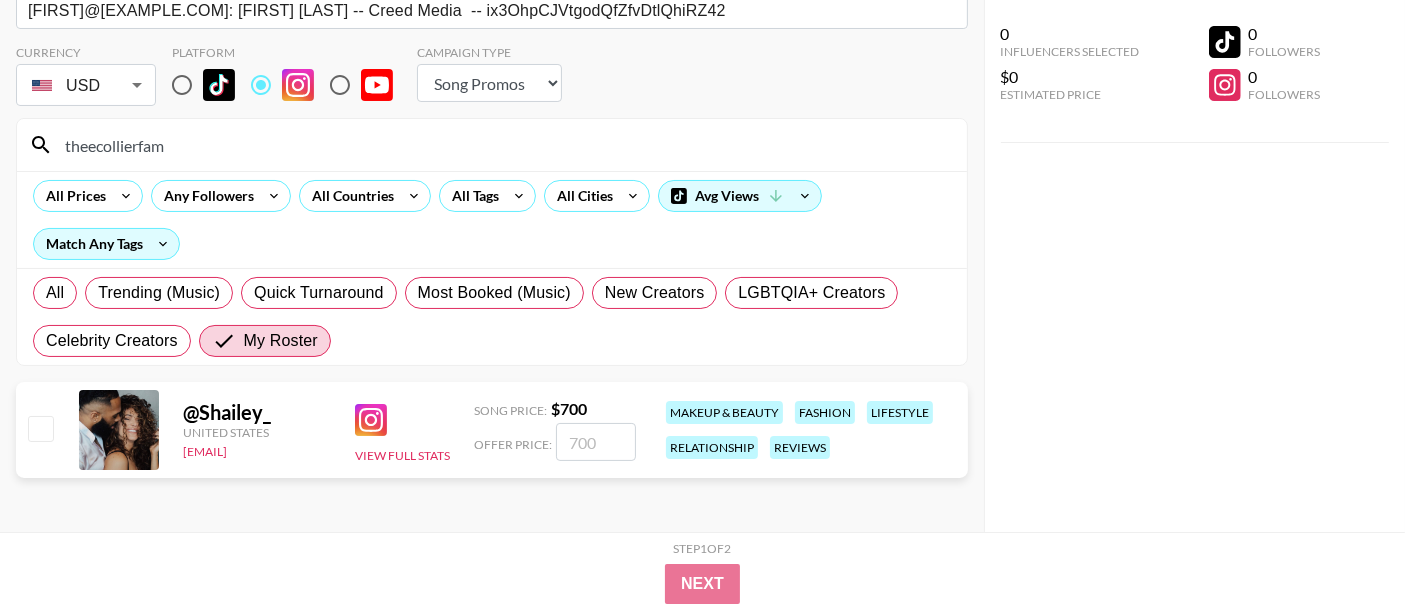click at bounding box center (40, 428) 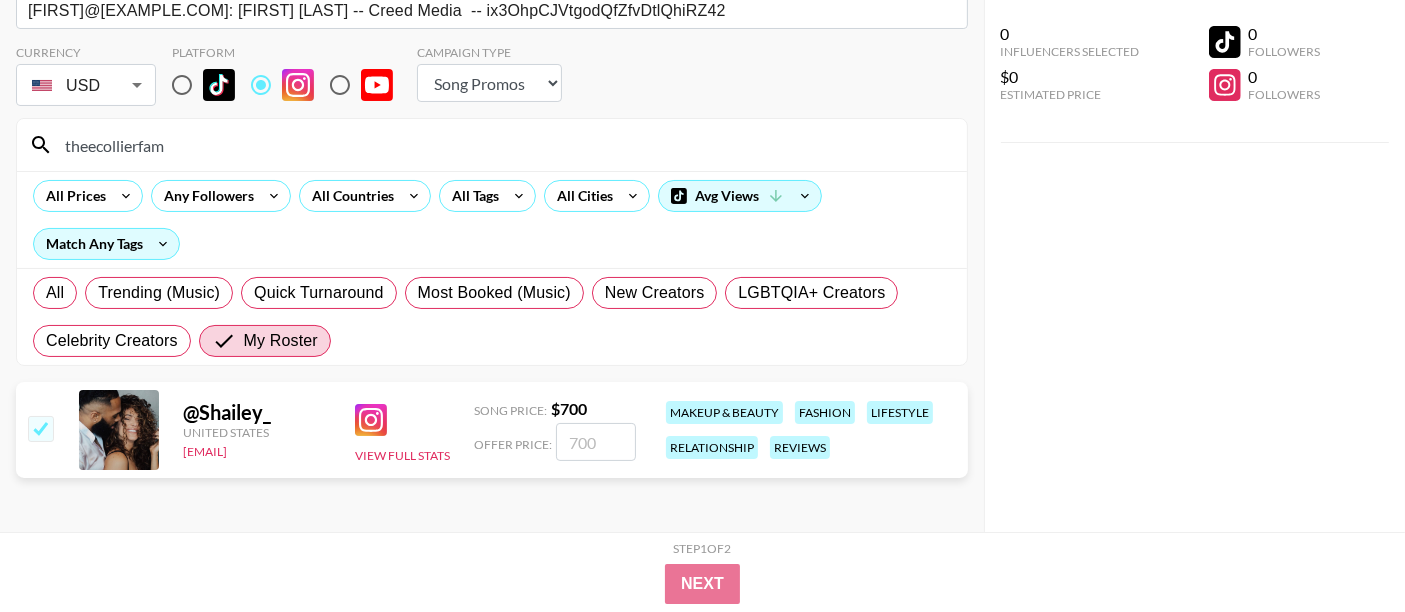 checkbox on "true" 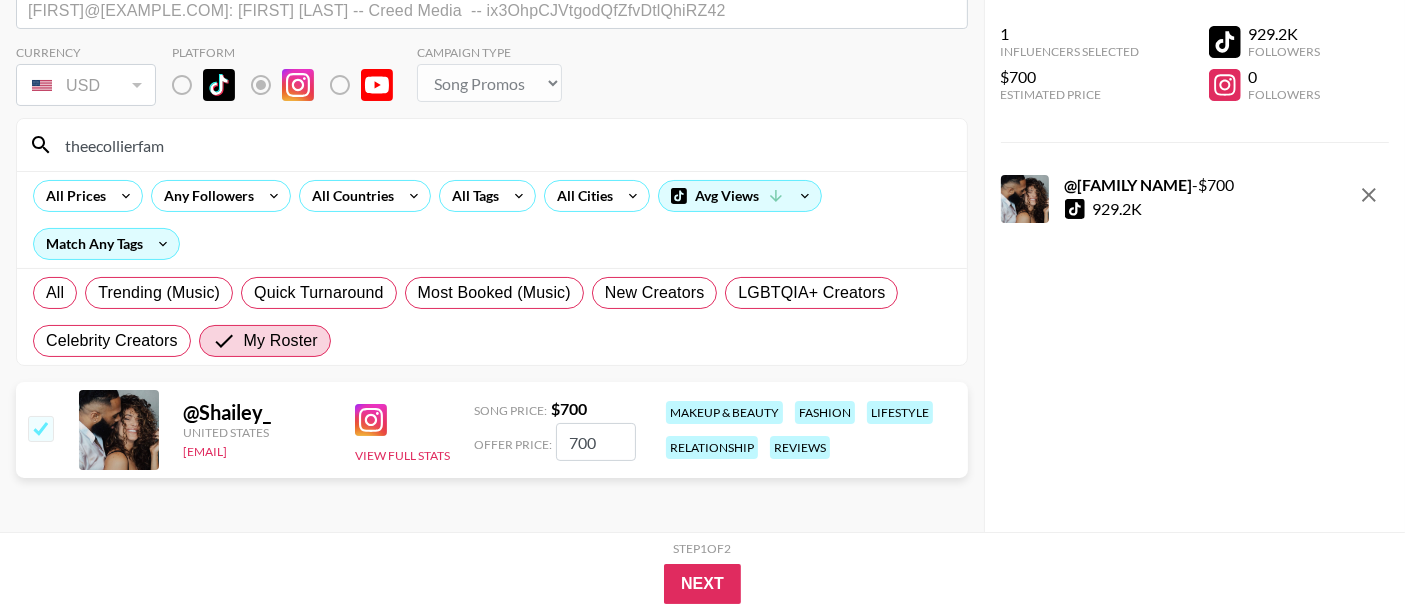 drag, startPoint x: 588, startPoint y: 436, endPoint x: 571, endPoint y: 438, distance: 17.117243 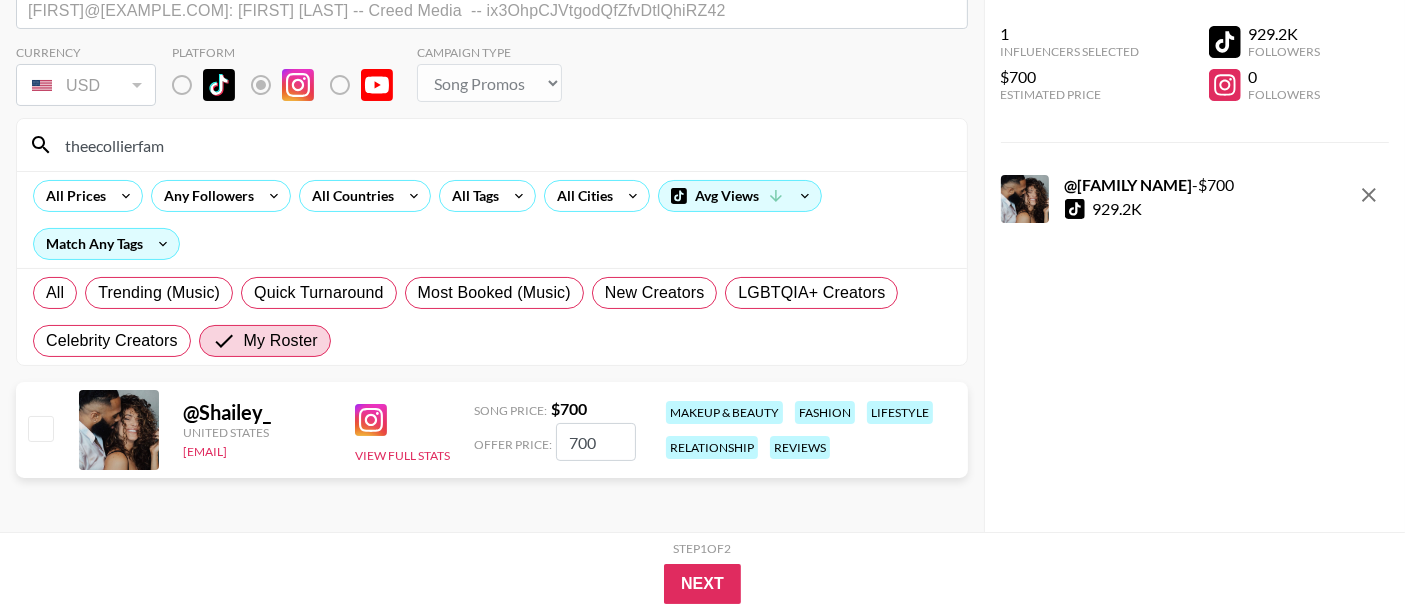 checkbox on "false" 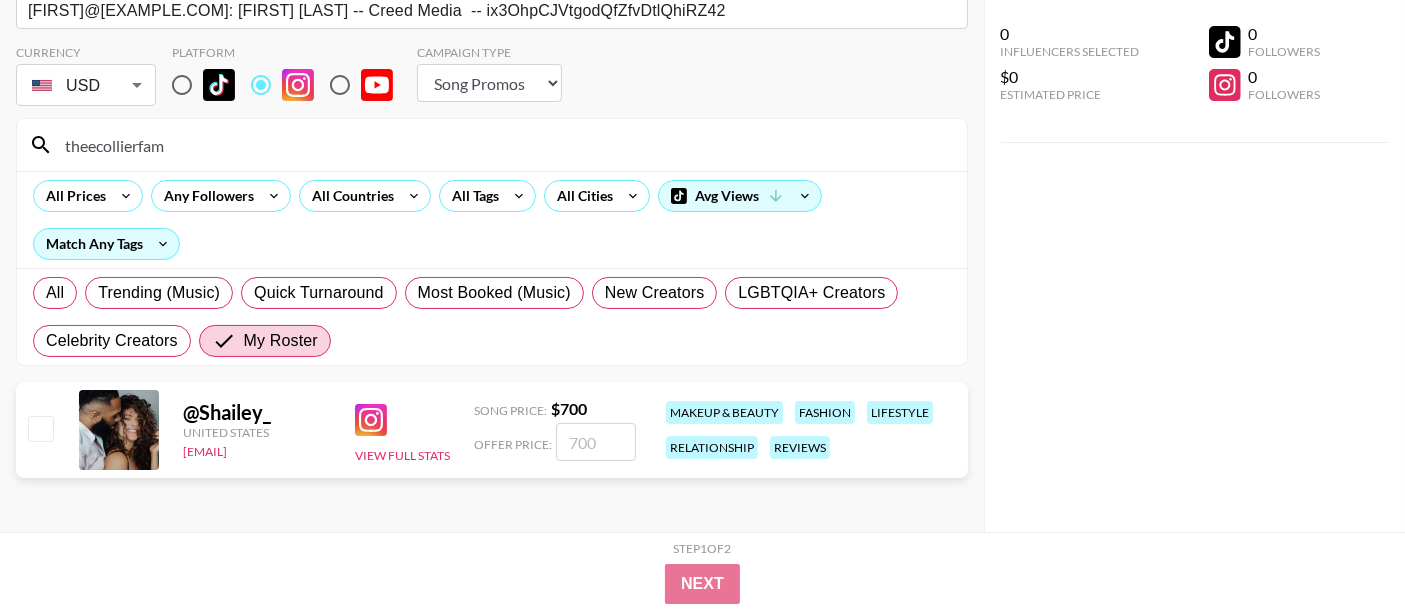 checkbox on "true" 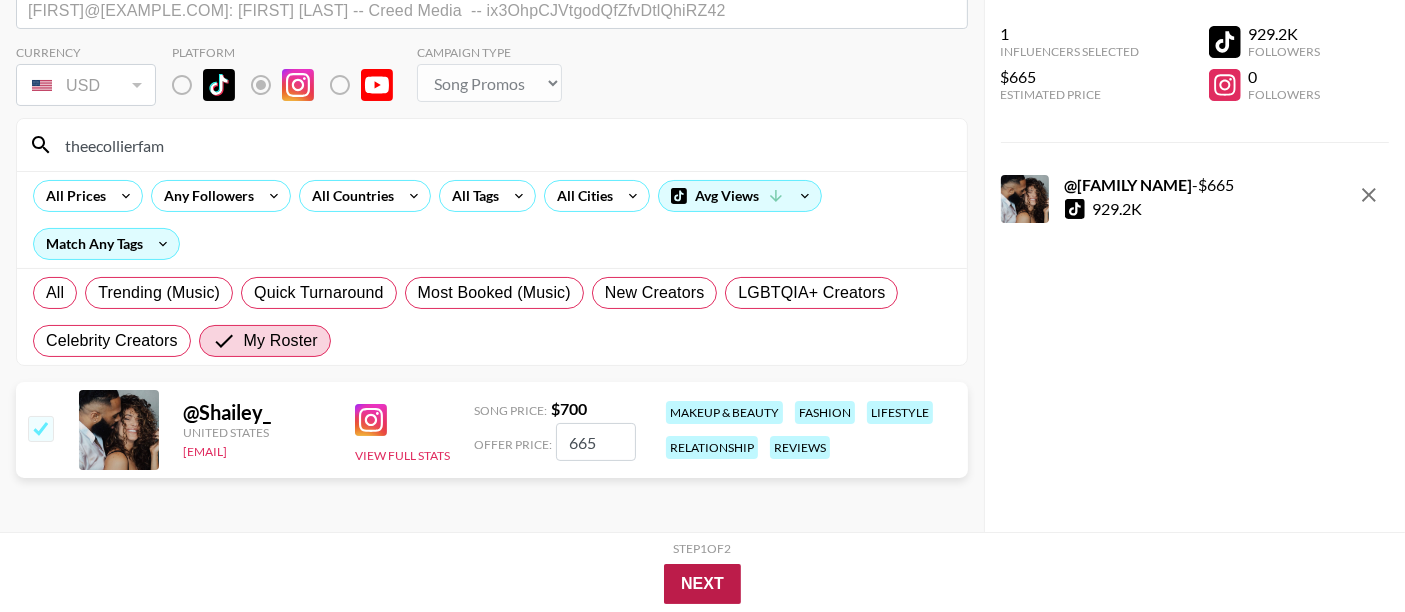 type on "665" 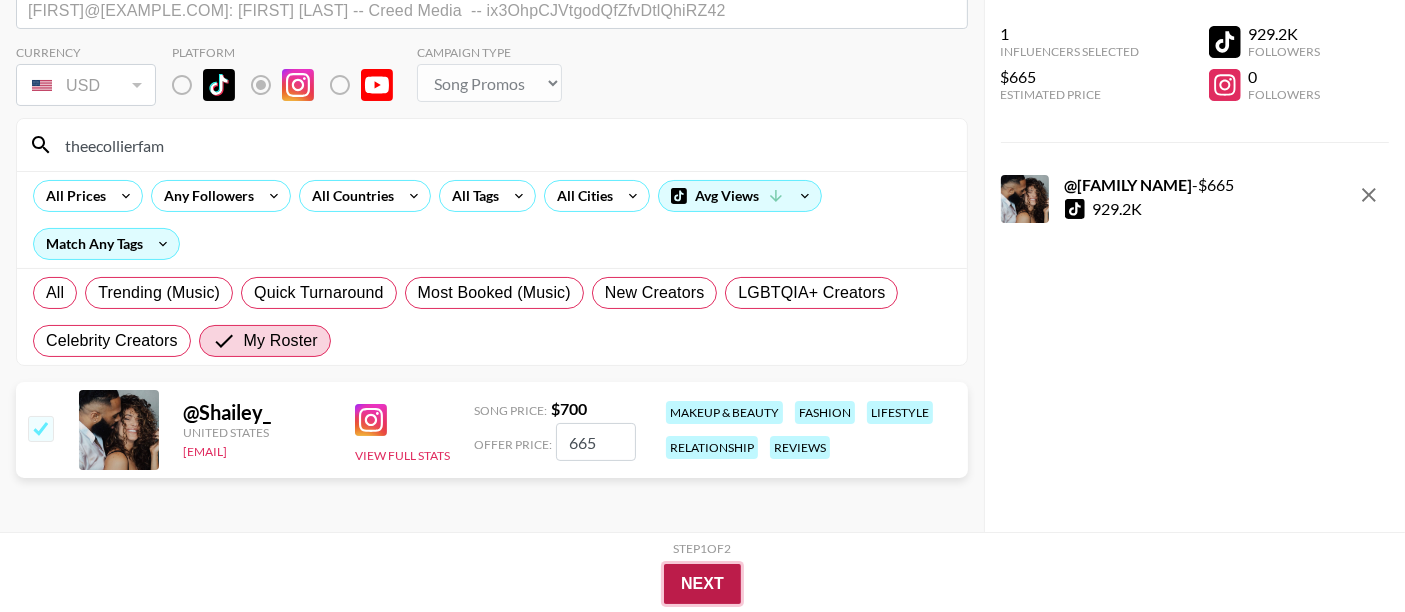 click on "Next" at bounding box center [702, 584] 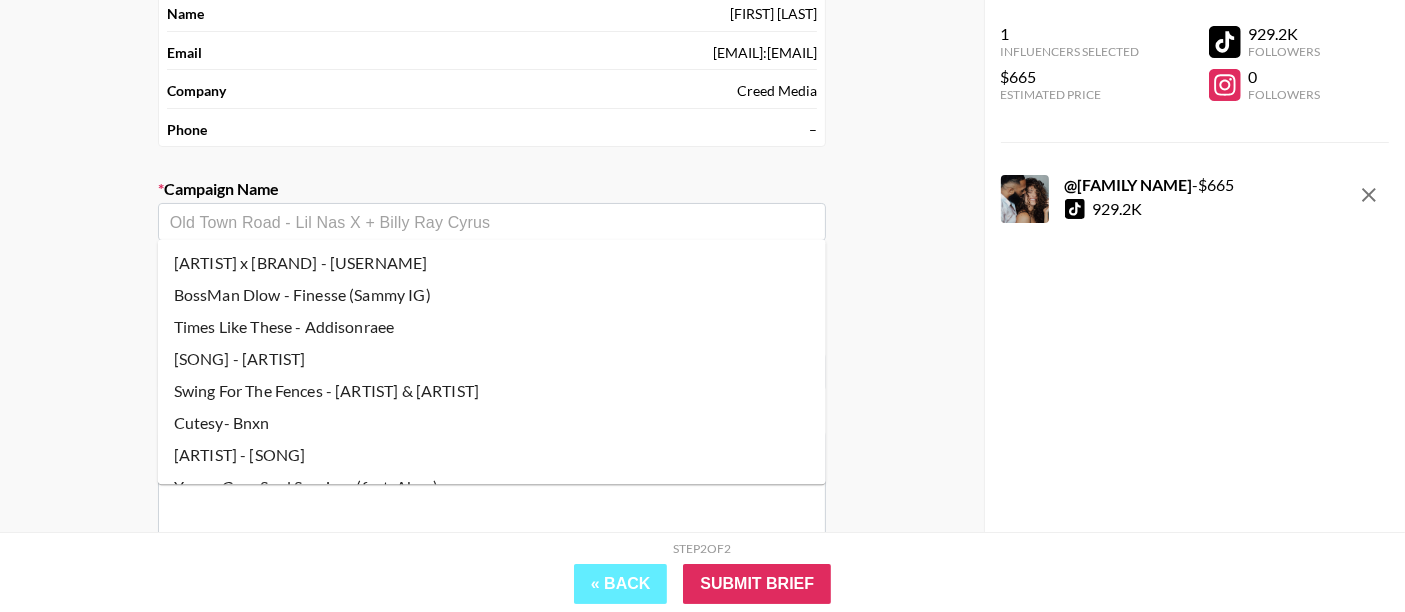 click at bounding box center (492, 222) 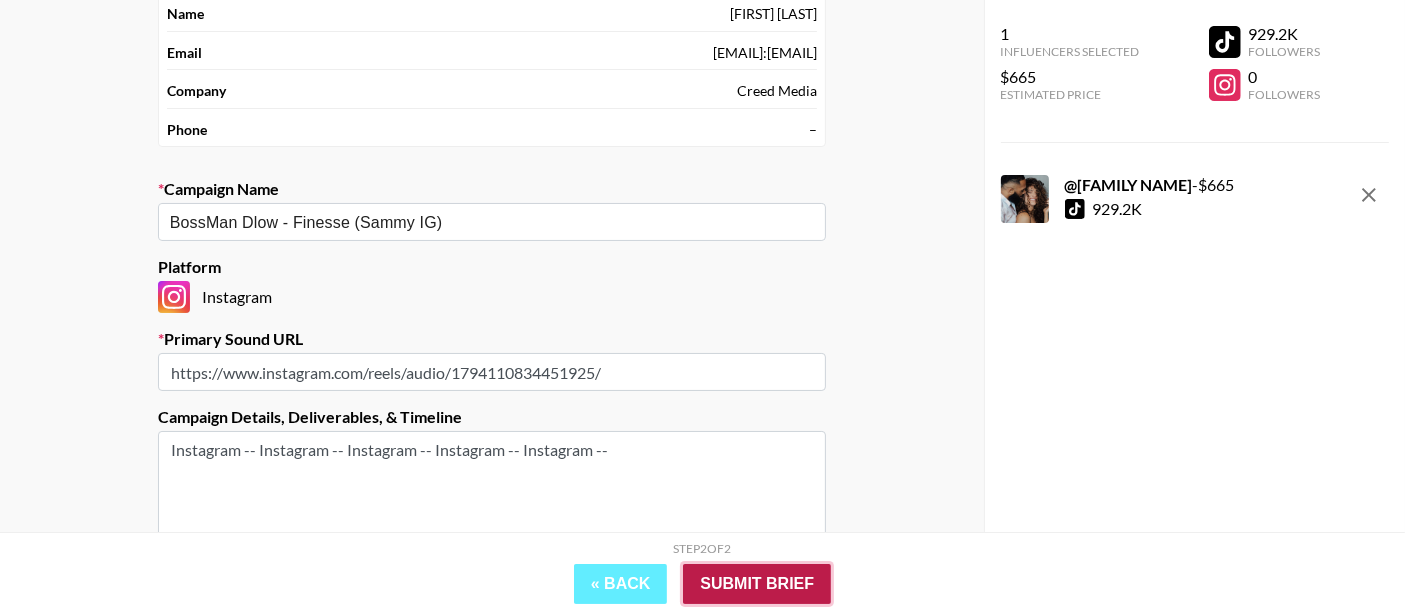 click on "Submit Brief" at bounding box center [757, 584] 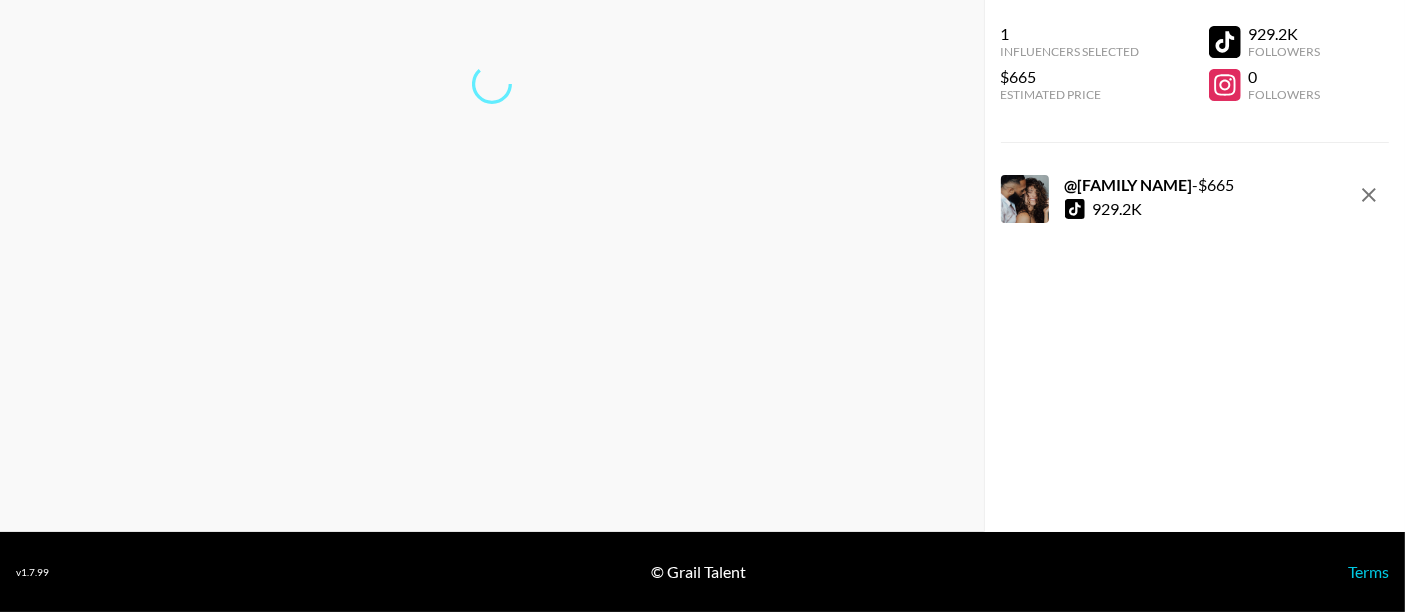 scroll, scrollTop: 80, scrollLeft: 0, axis: vertical 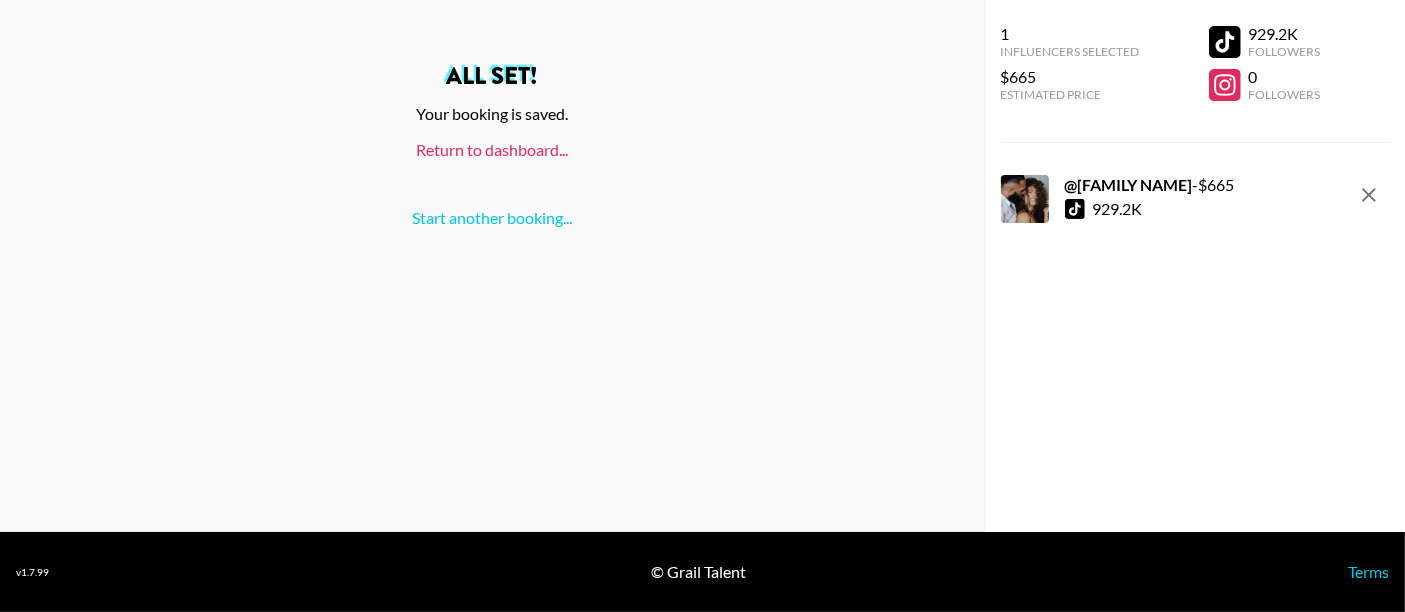 click on "Return to dashboard..." at bounding box center (492, 149) 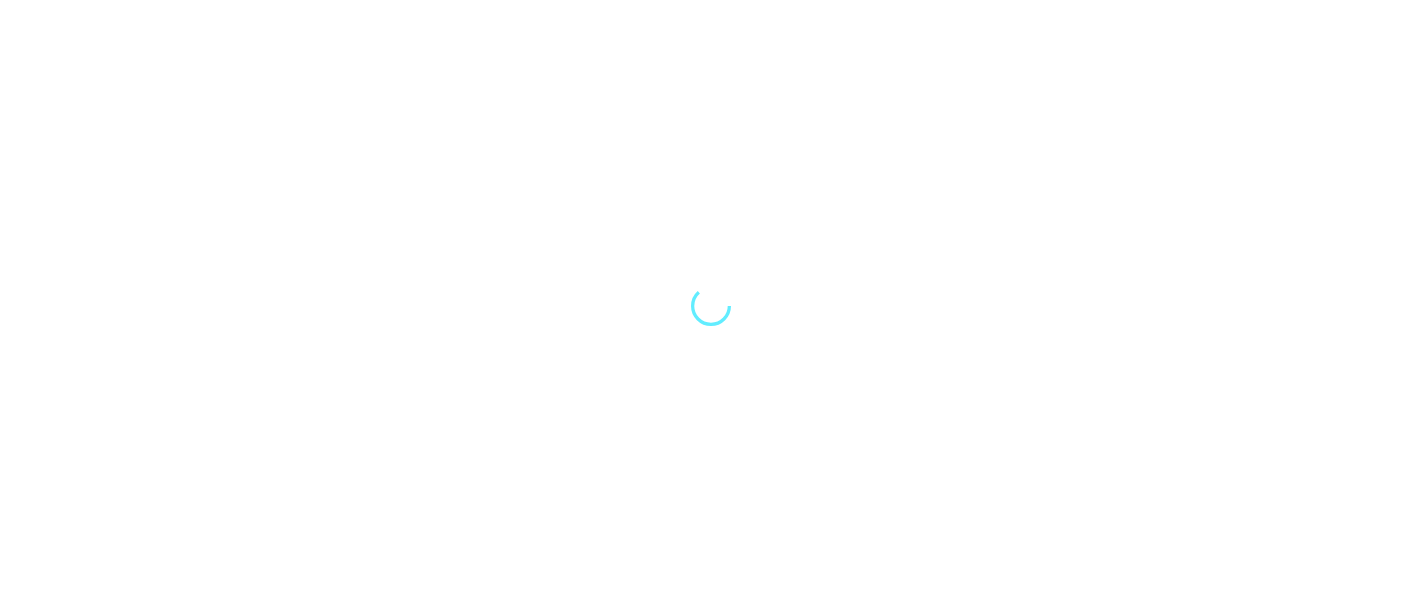 scroll, scrollTop: 0, scrollLeft: 0, axis: both 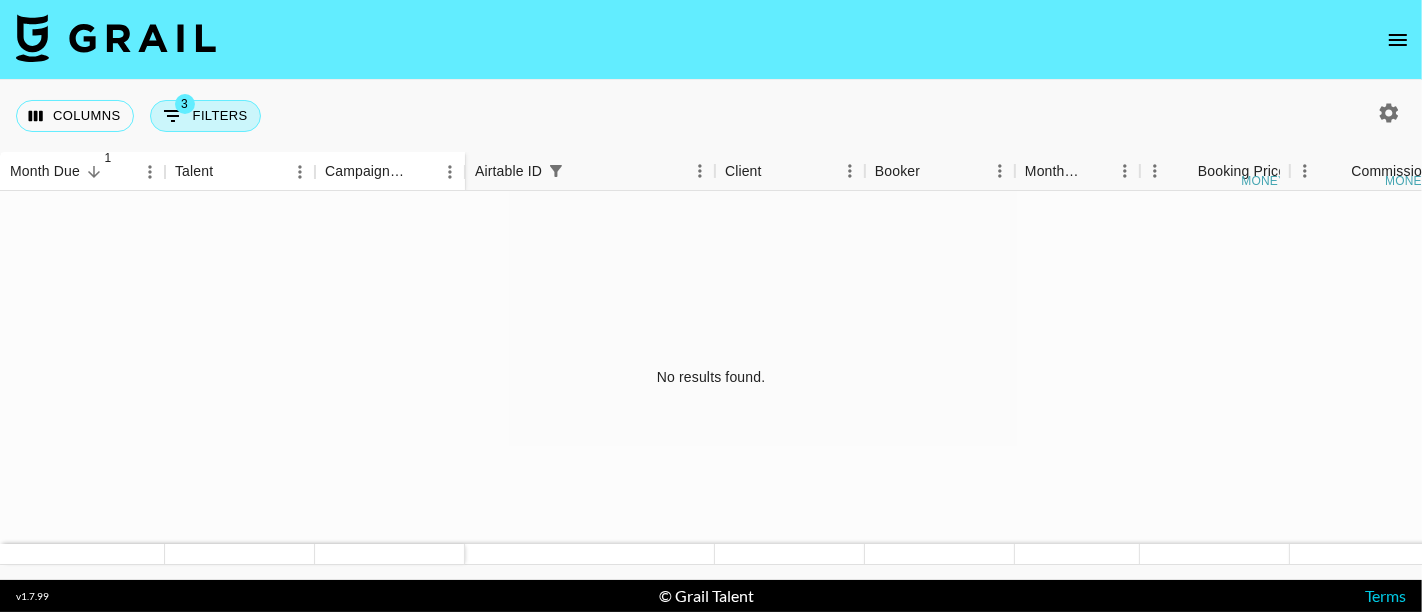 click on "3 Filters" at bounding box center (205, 116) 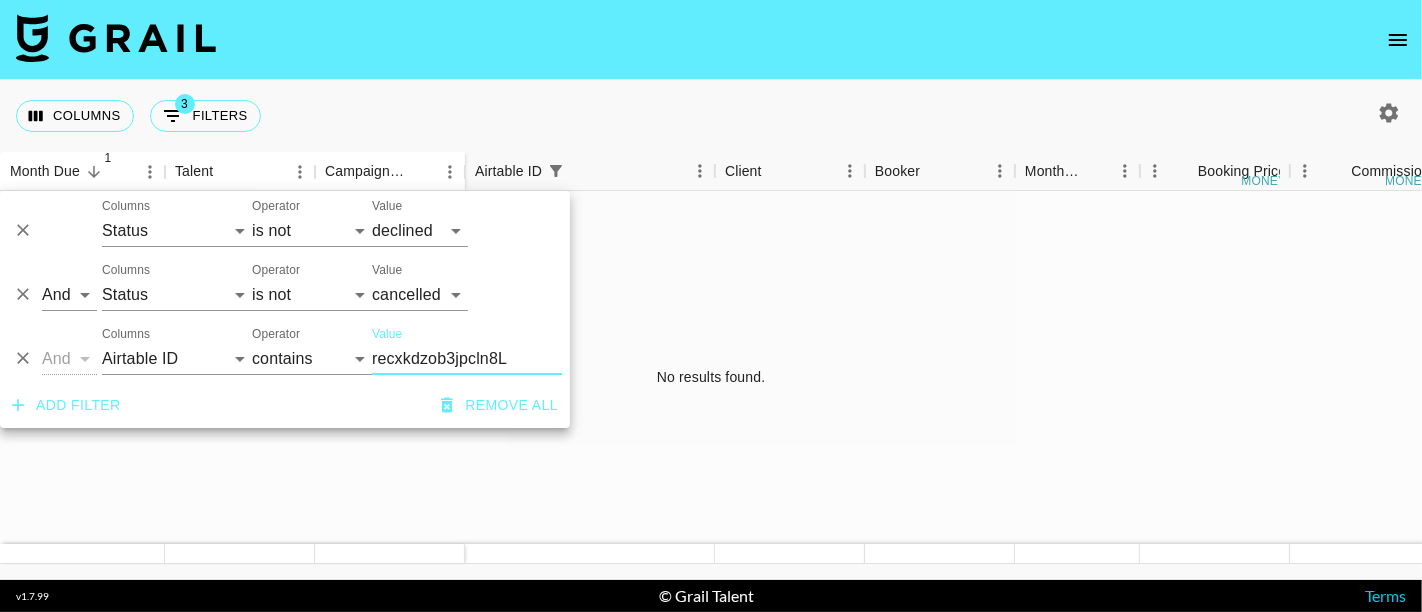 click 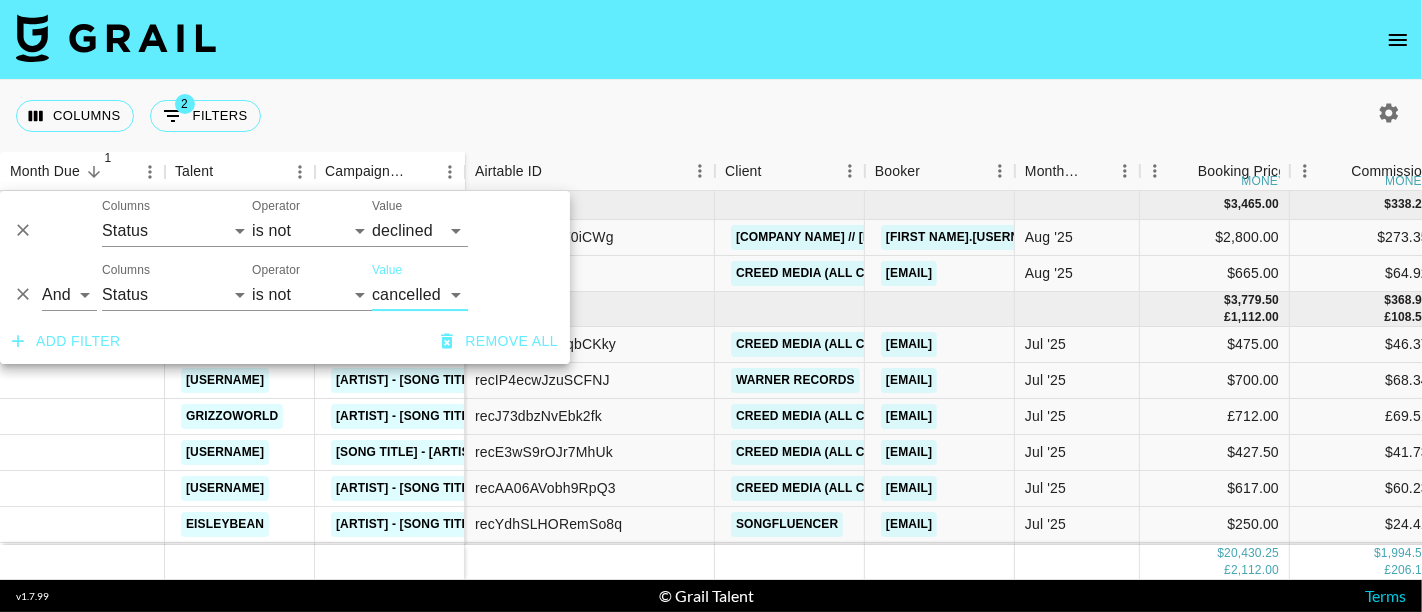 click on "Columns 2 Filters + Booking" at bounding box center [711, 116] 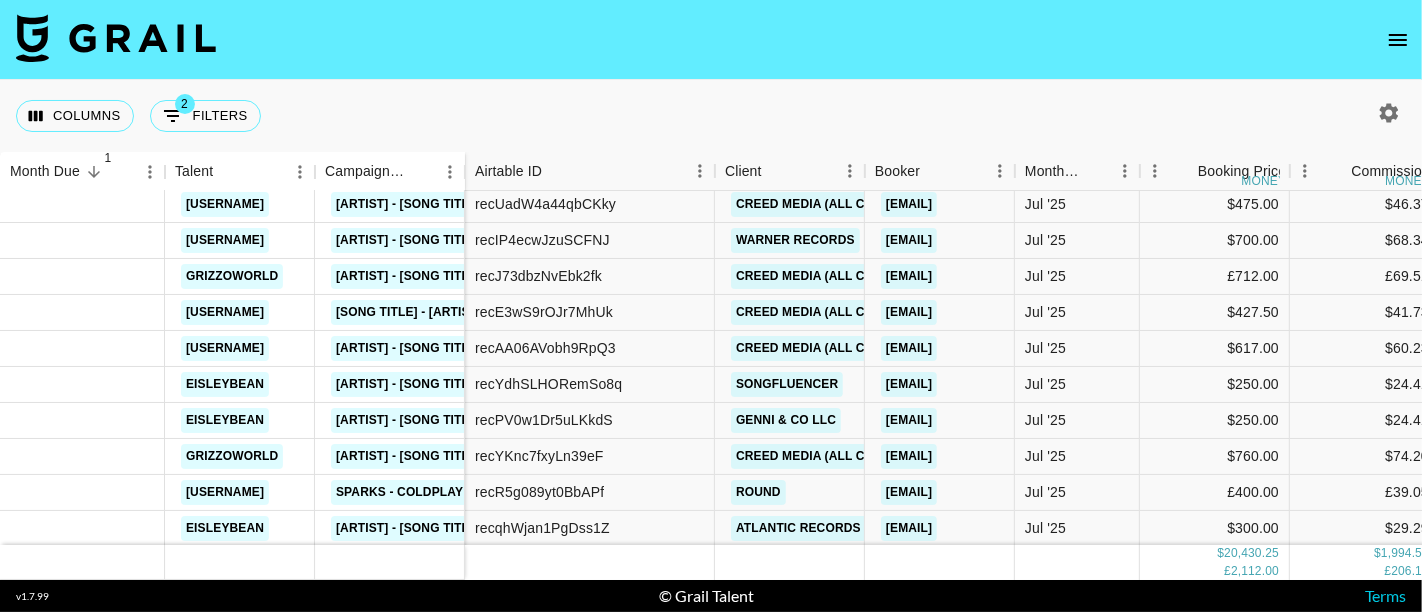 scroll, scrollTop: 0, scrollLeft: 0, axis: both 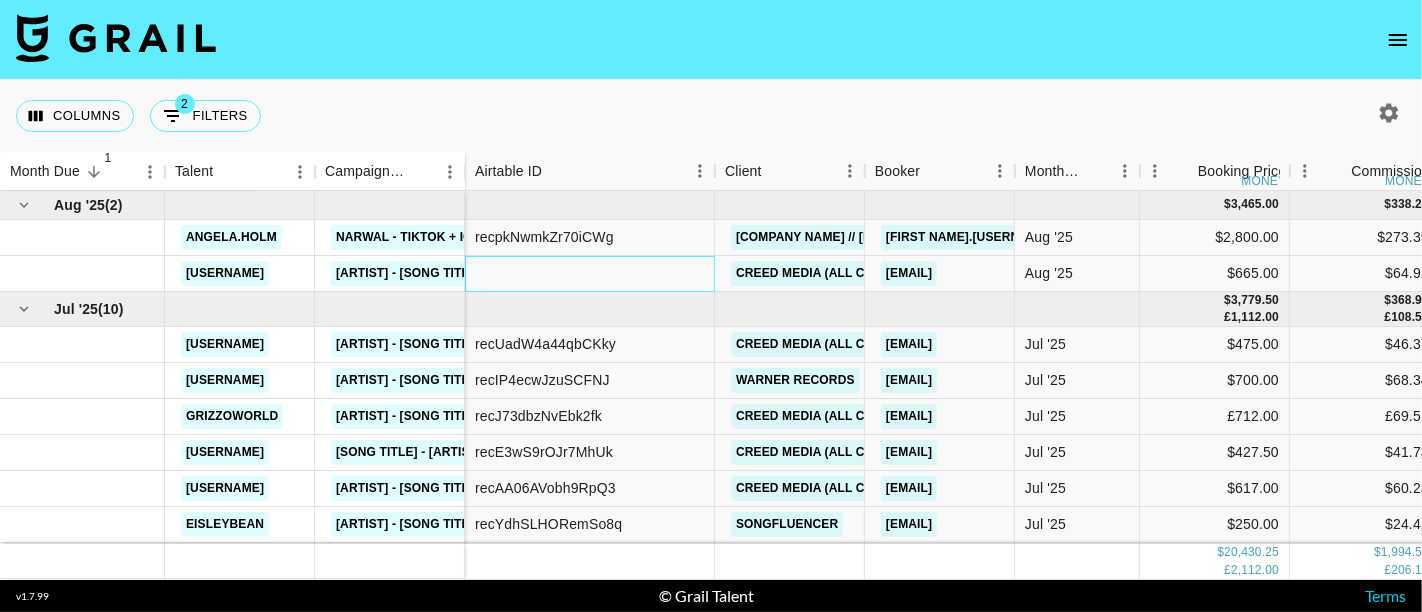 click at bounding box center (590, 274) 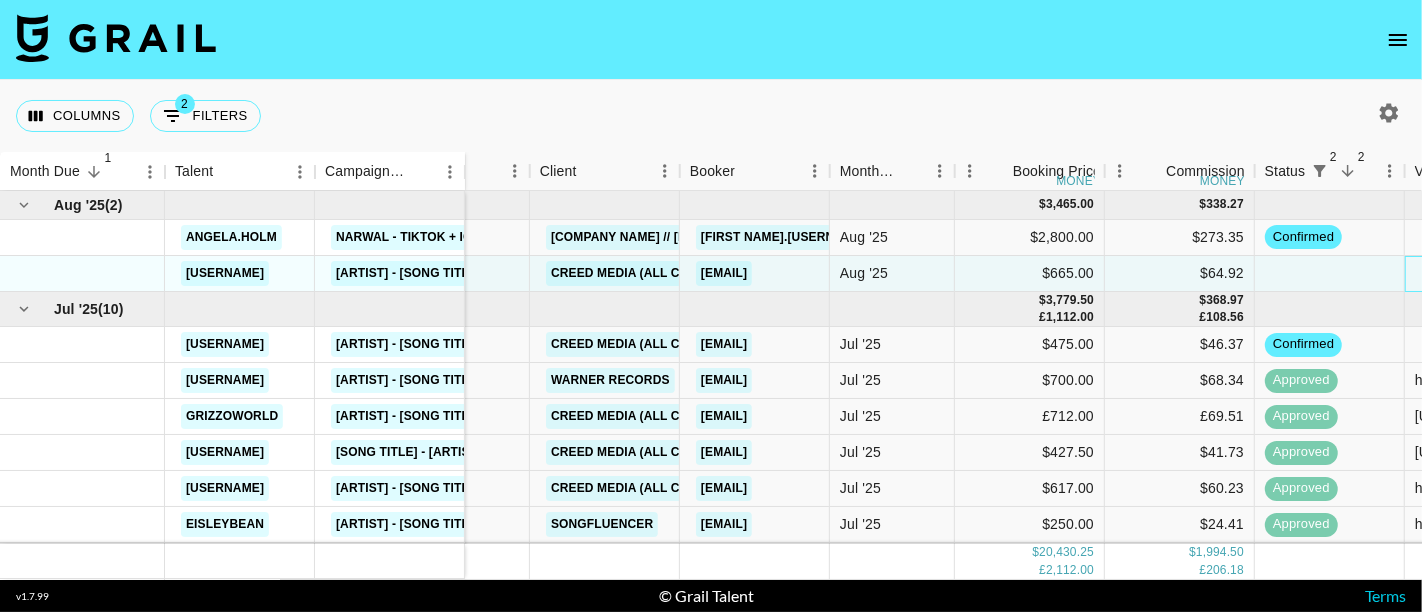 scroll, scrollTop: 0, scrollLeft: 334, axis: horizontal 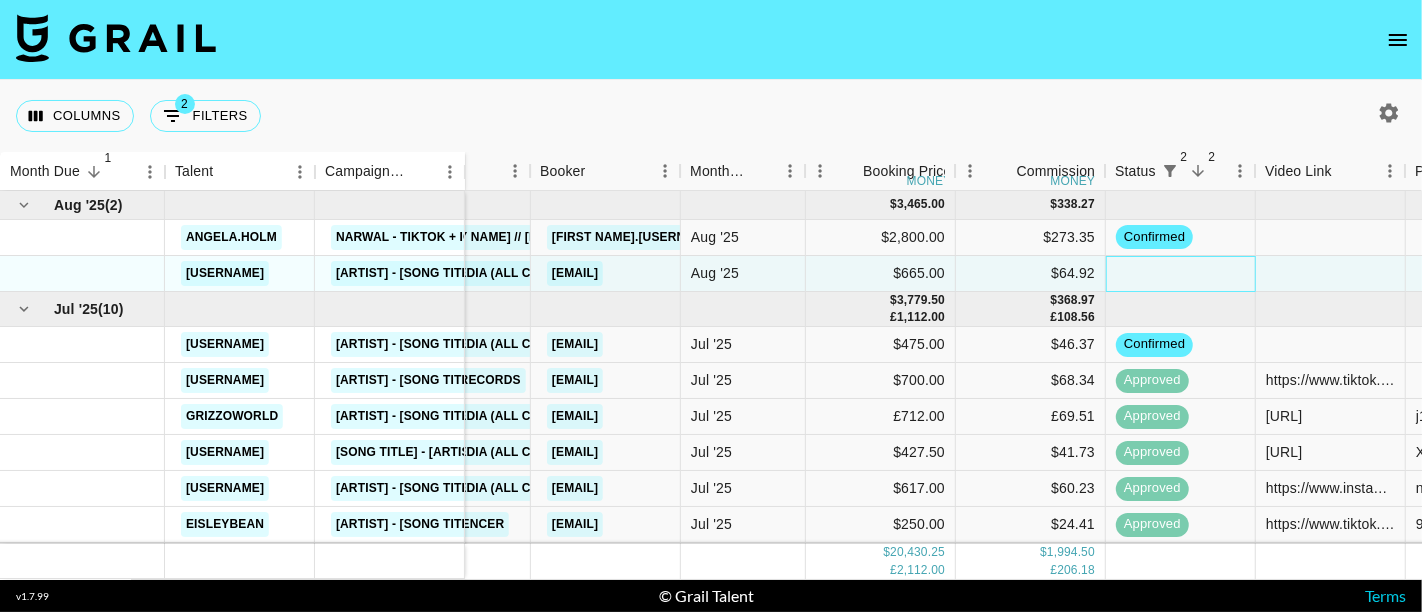 click at bounding box center [1181, 274] 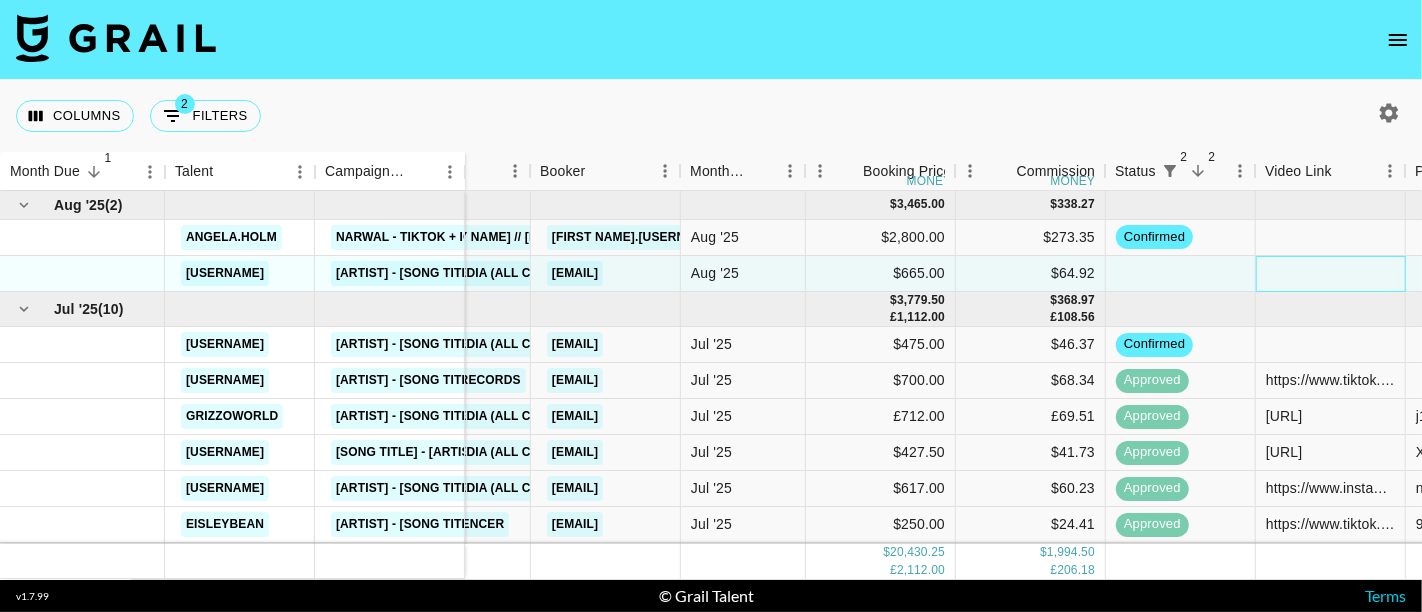 click at bounding box center [1331, 274] 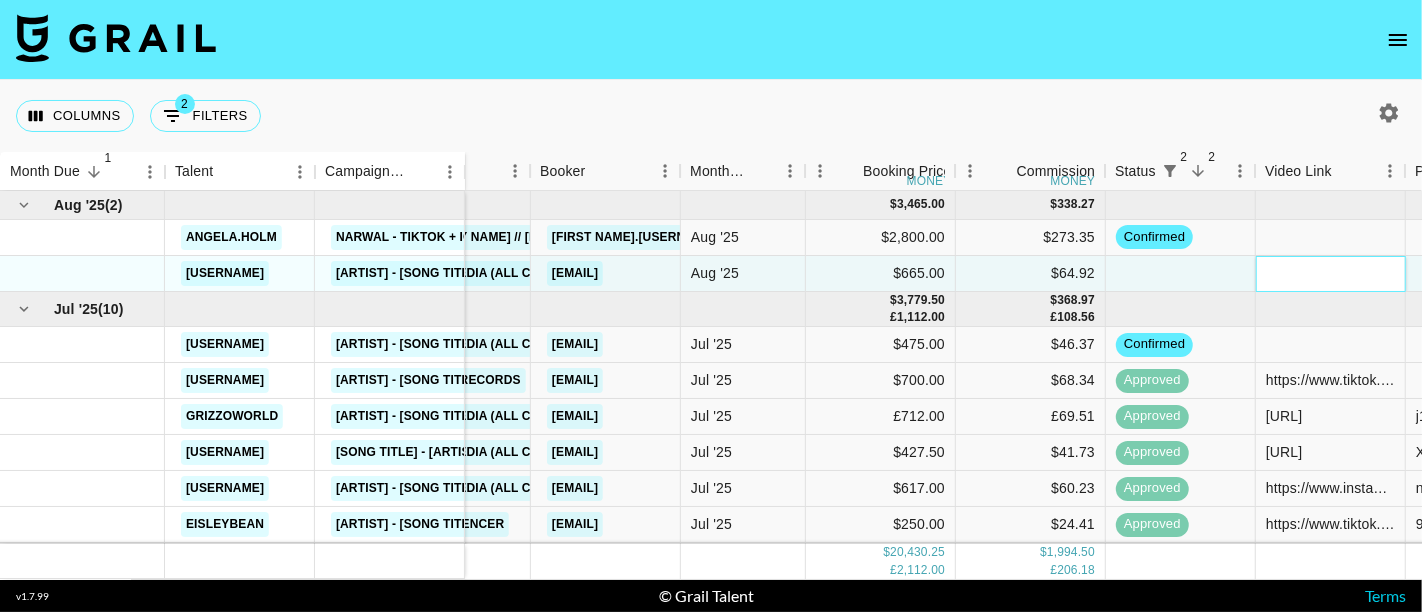 click at bounding box center [1330, 273] 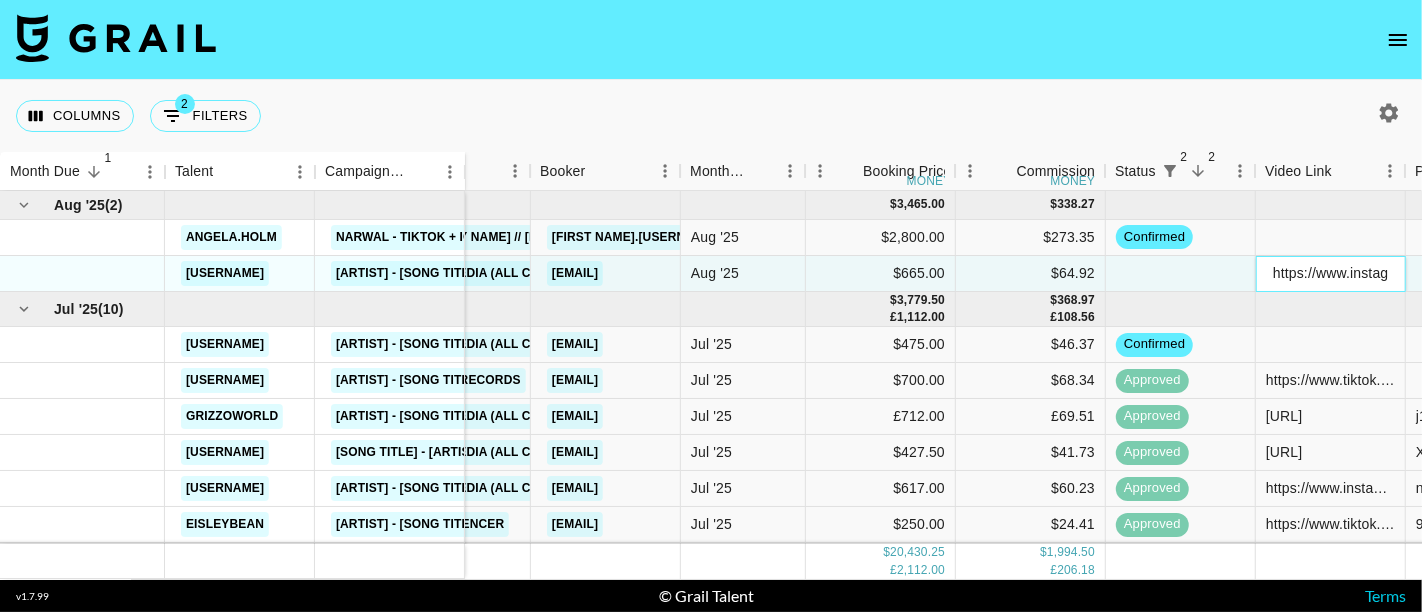 scroll, scrollTop: 0, scrollLeft: 457, axis: horizontal 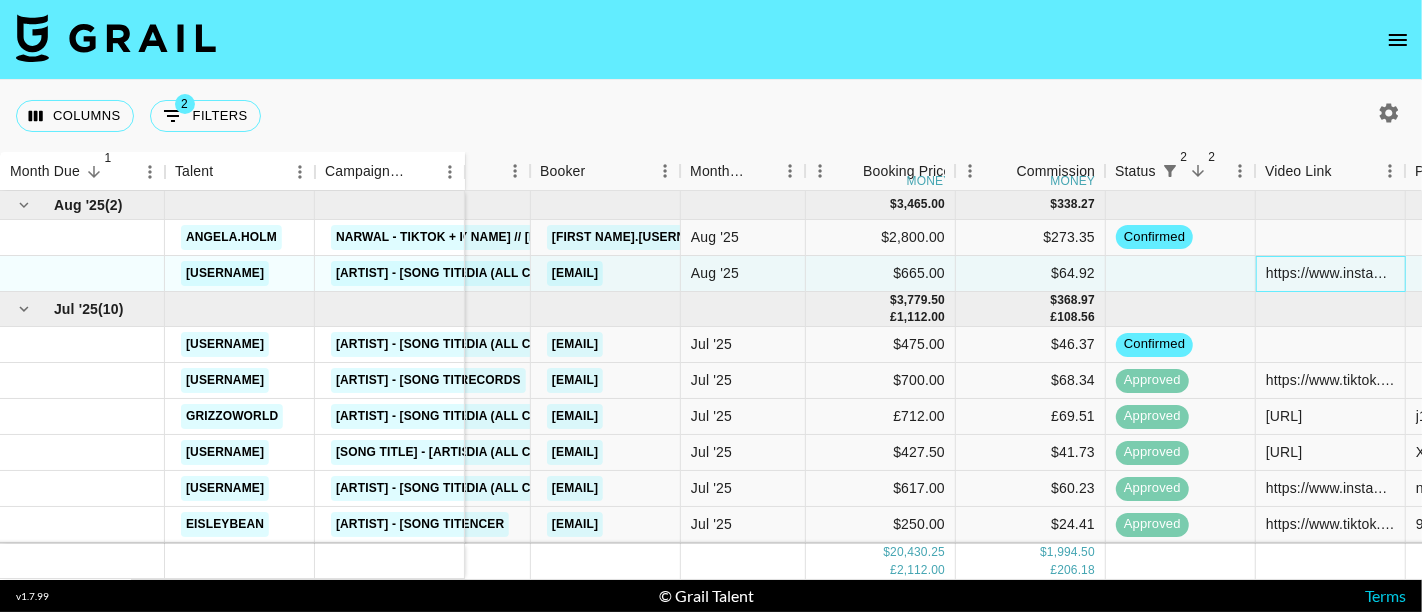 click on "https://www.instagram.com/reel/DMQ7WhRymTB/?igsh=MXcybHQyZjNvZzA3Ng%3D%3D" at bounding box center [1330, 273] 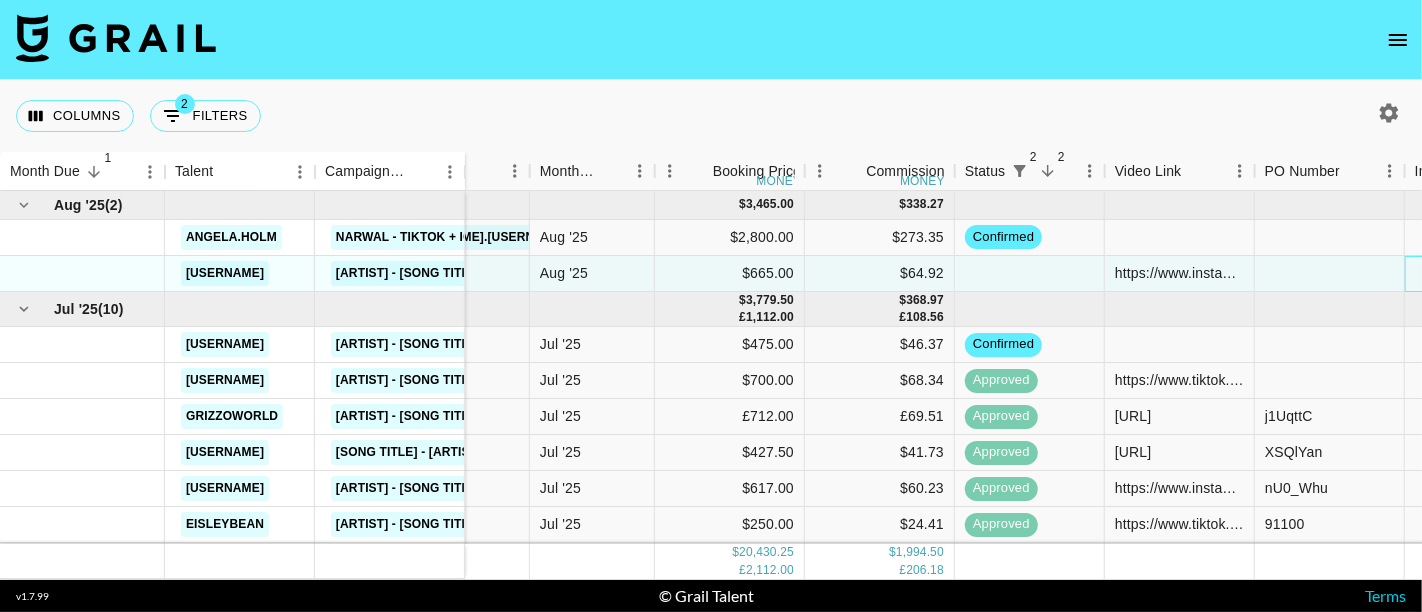 scroll, scrollTop: 0, scrollLeft: 634, axis: horizontal 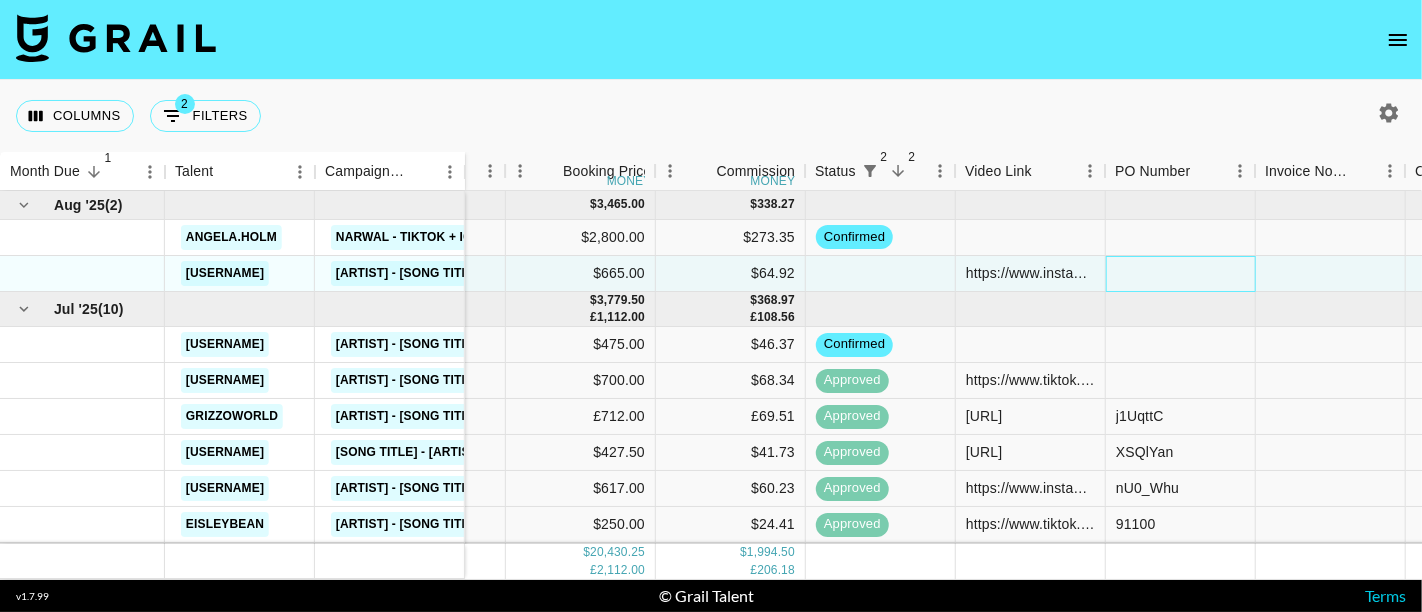 click at bounding box center [1181, 274] 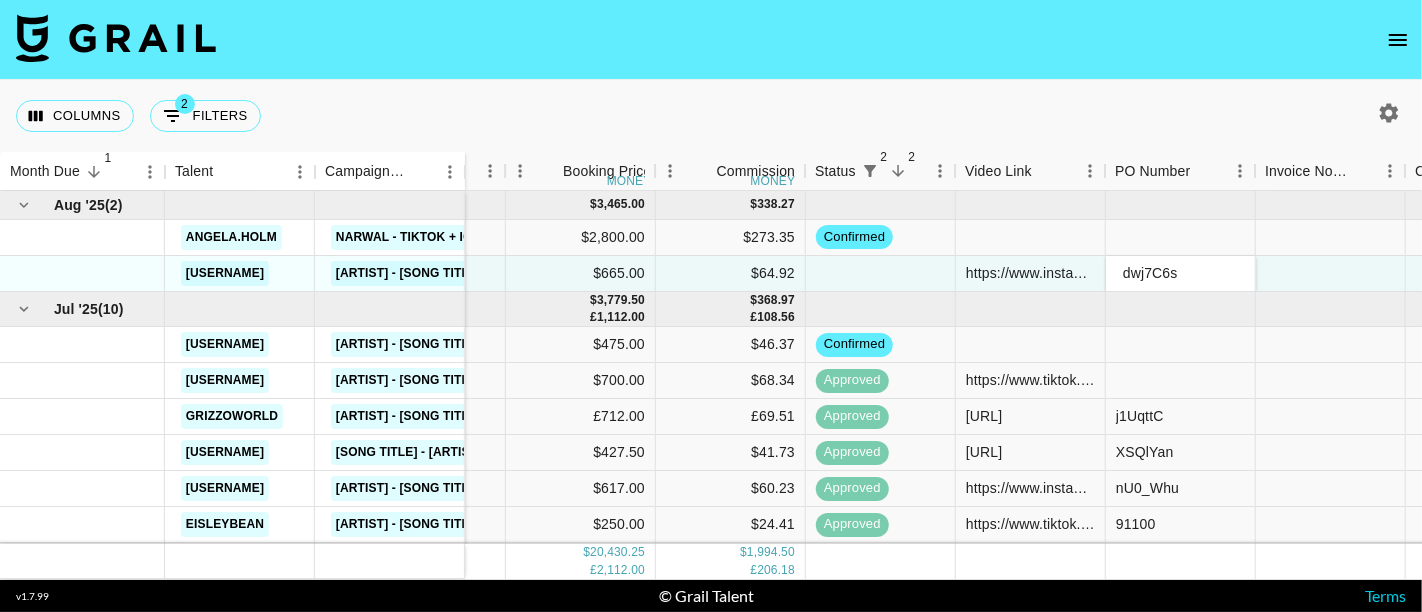 type on "dwj7C6s" 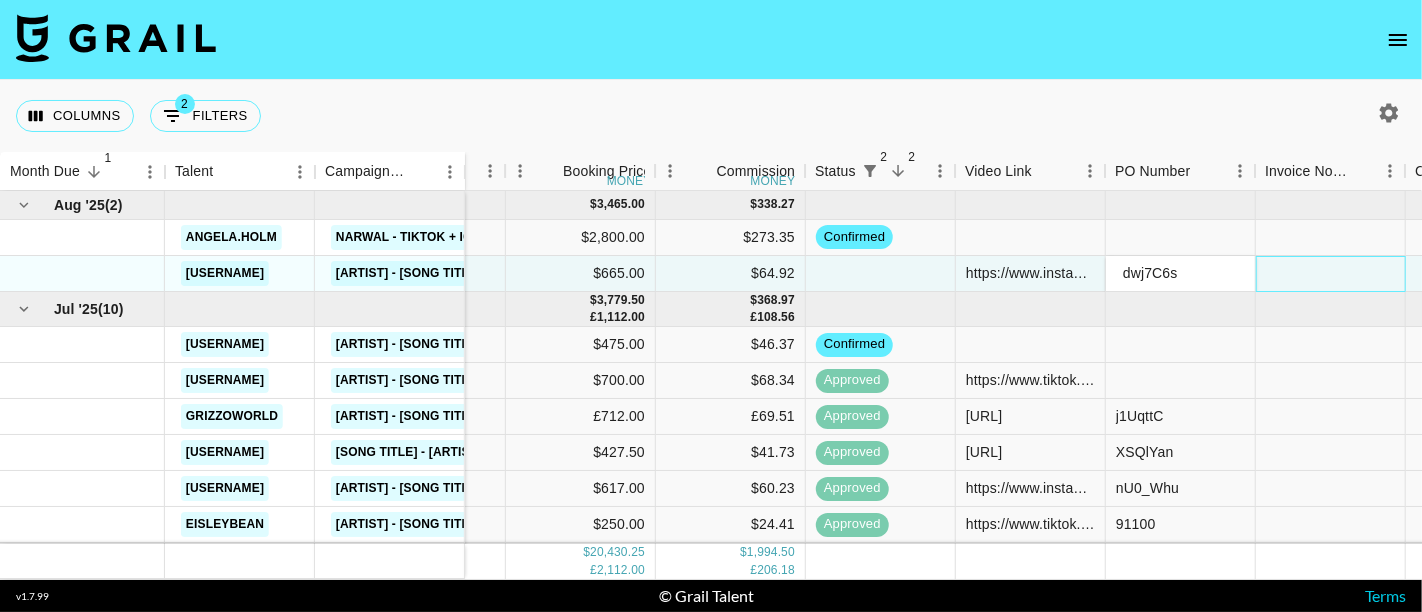 click at bounding box center [1331, 274] 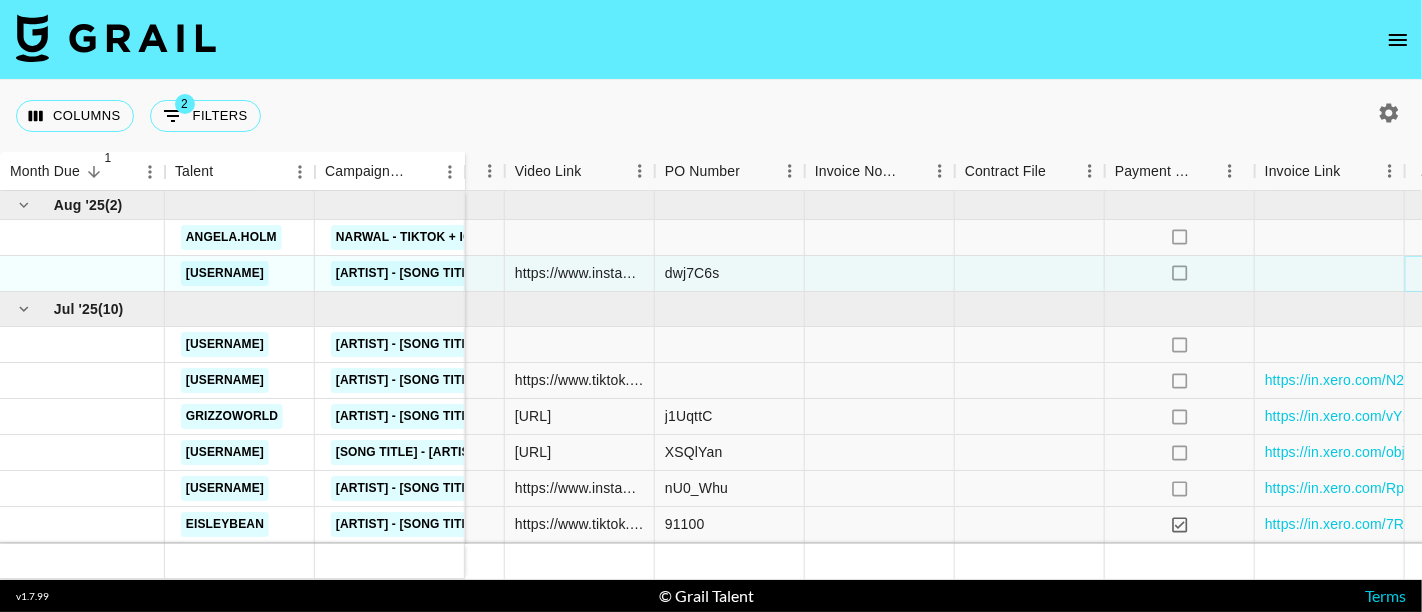 scroll, scrollTop: 0, scrollLeft: 1164, axis: horizontal 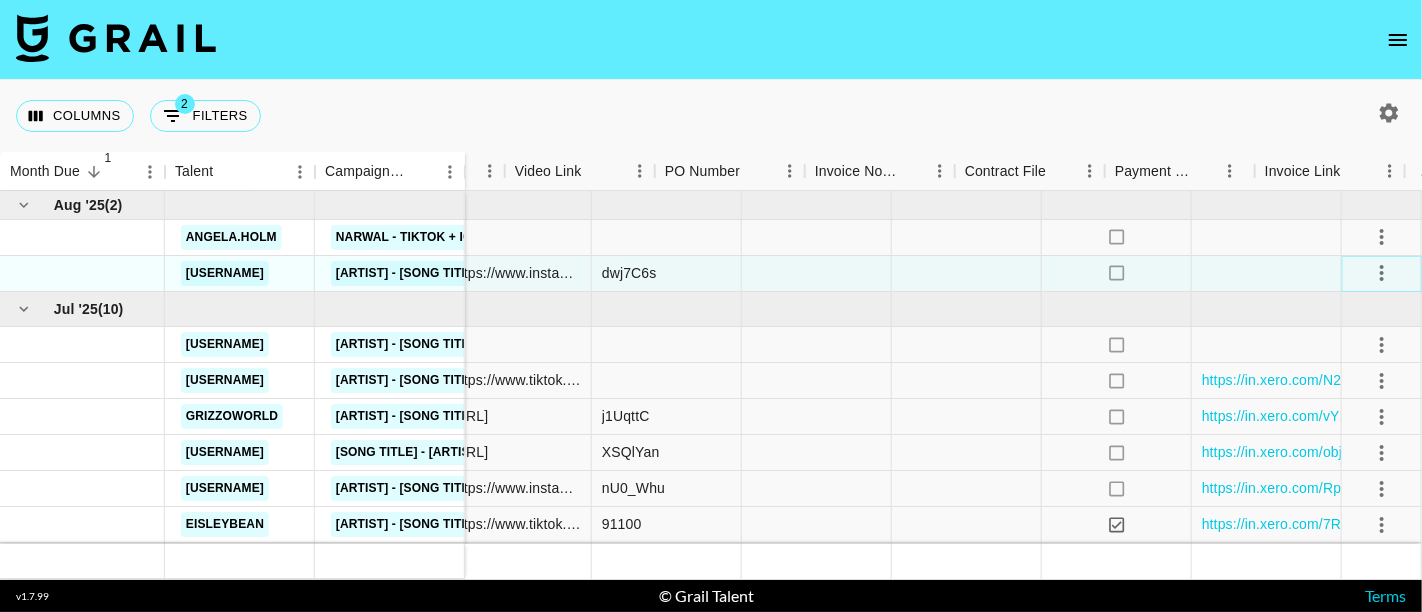 type 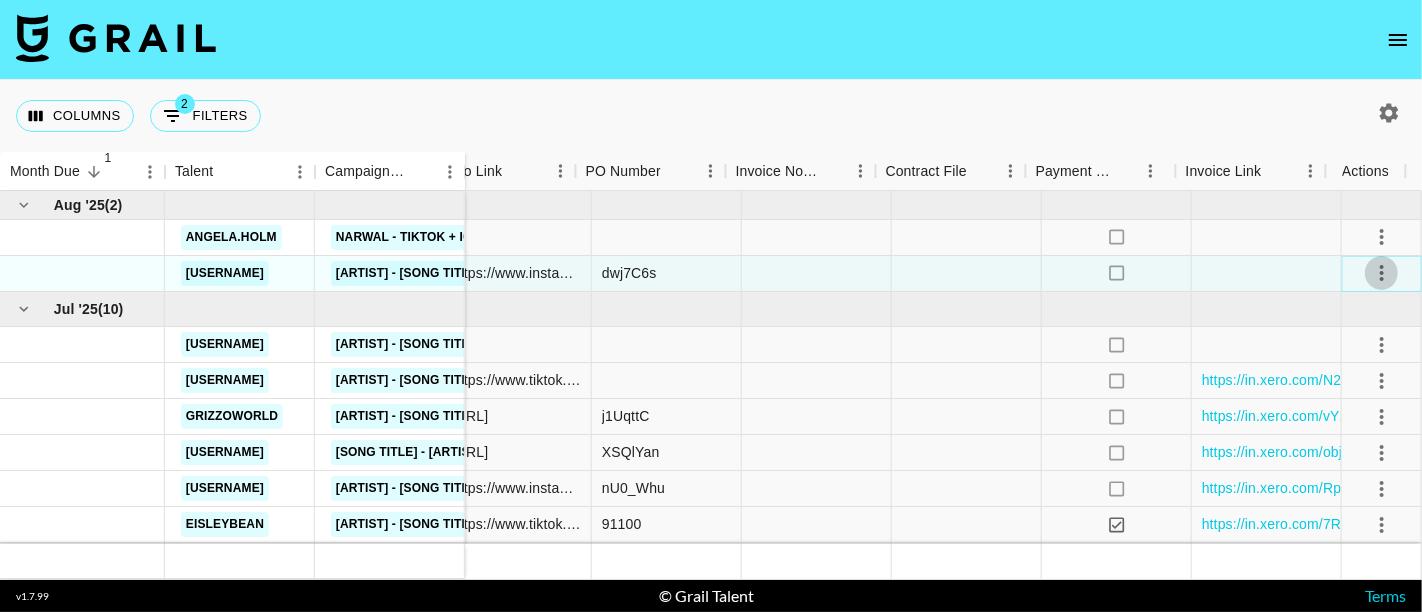 click 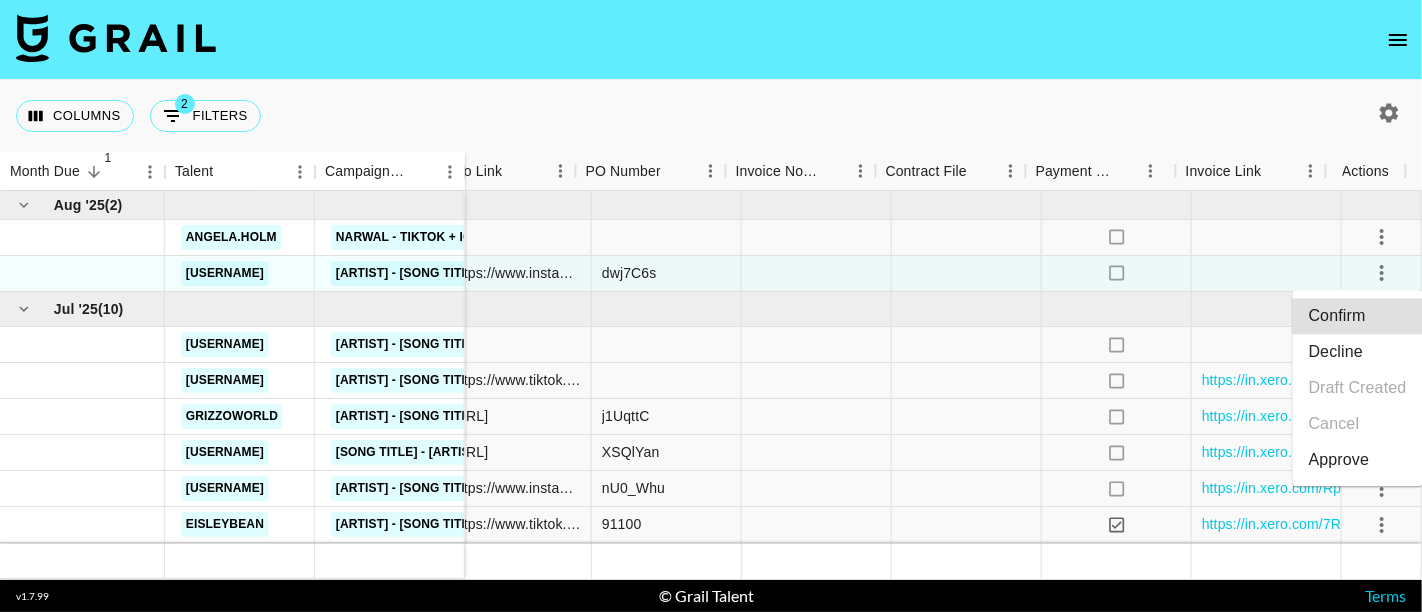 click on "Confirm" at bounding box center [1358, 316] 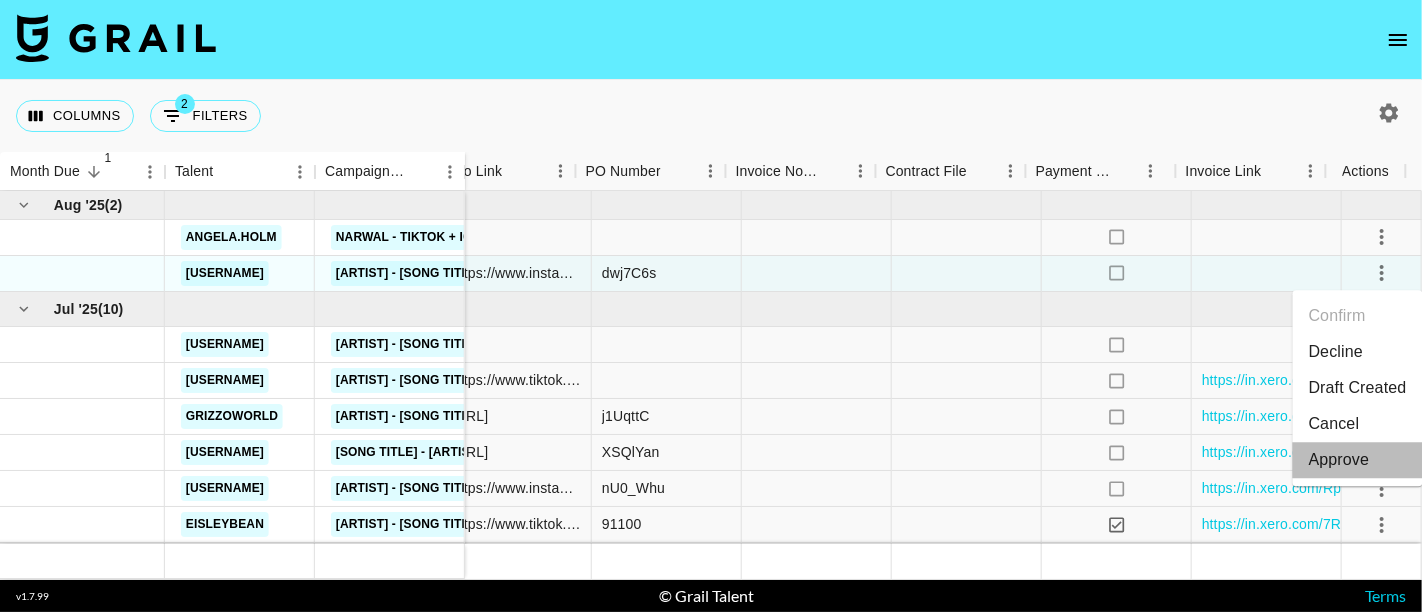 click on "Approve" at bounding box center [1339, 460] 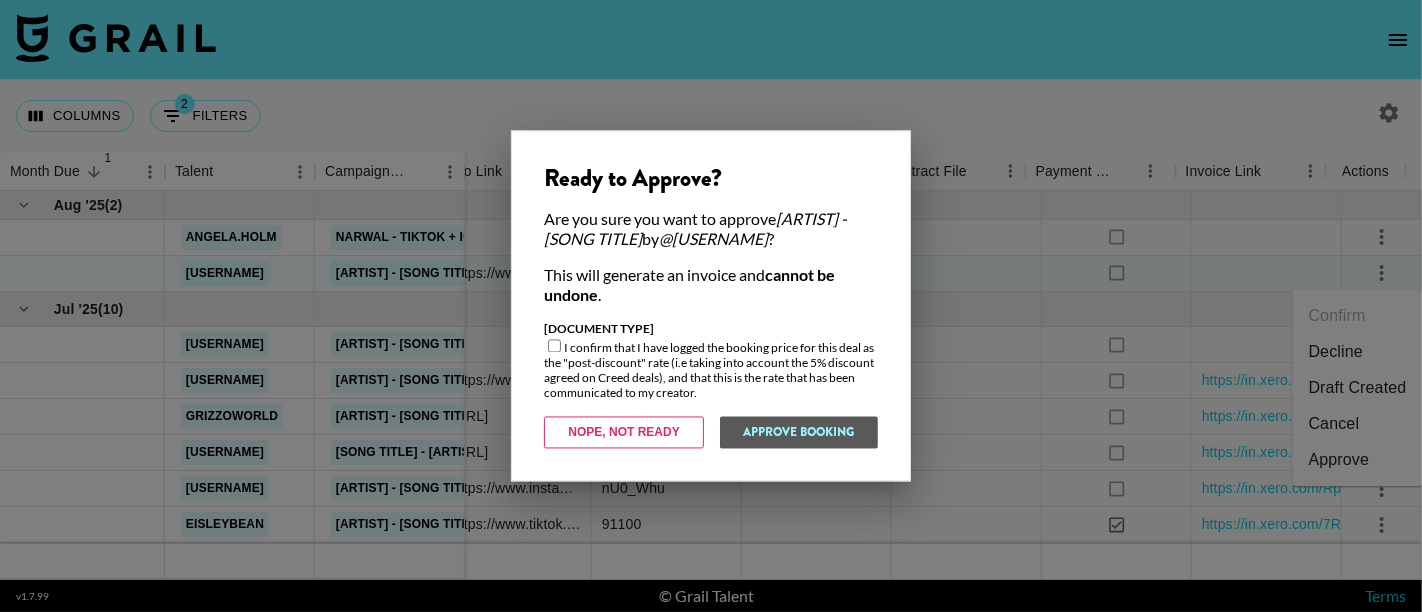 click at bounding box center [554, 346] 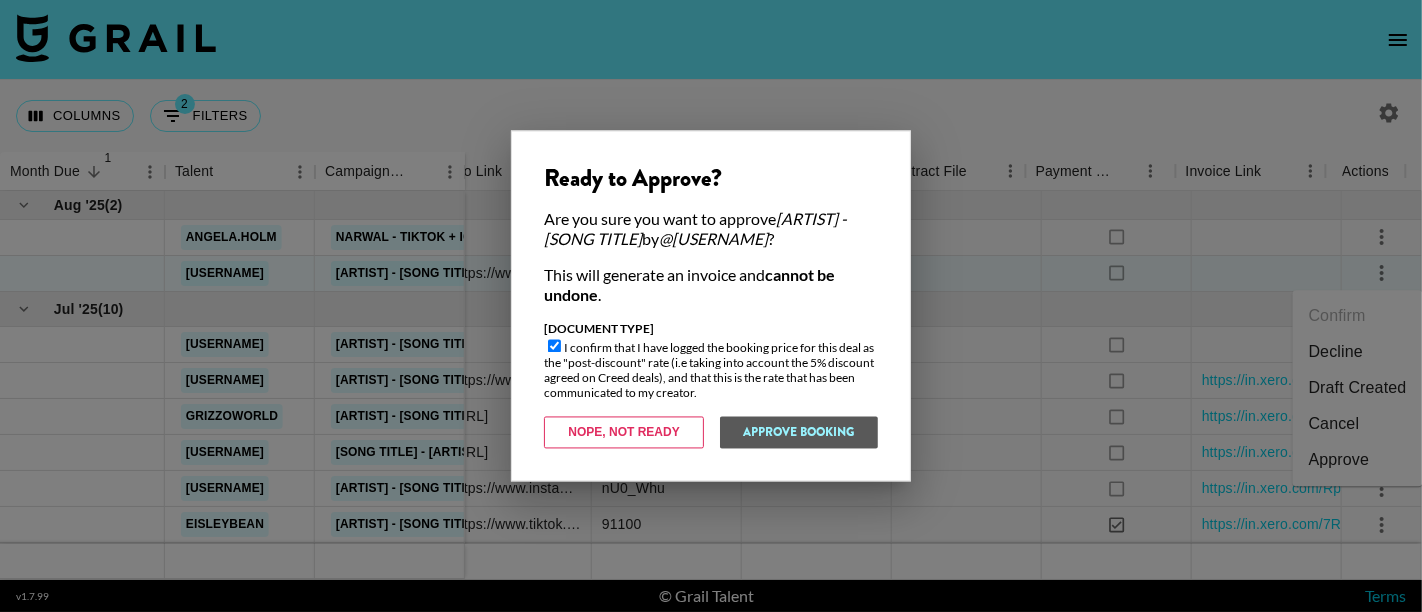 checkbox on "true" 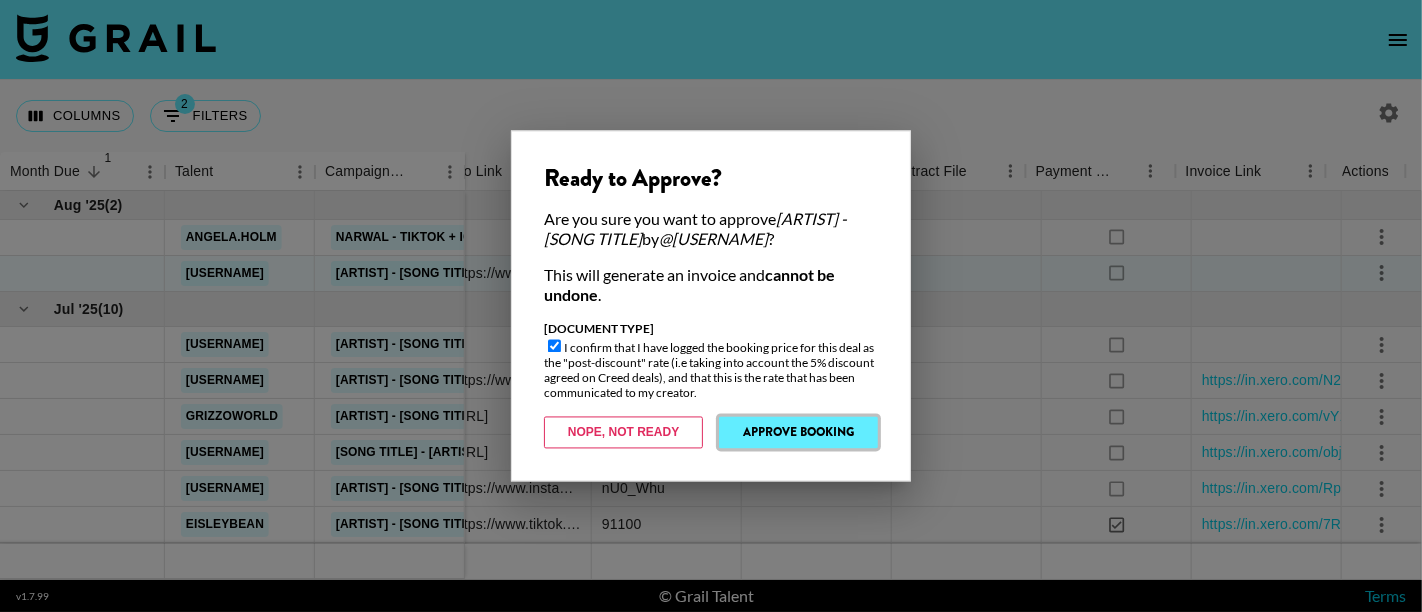 click on "Approve Booking" at bounding box center (798, 433) 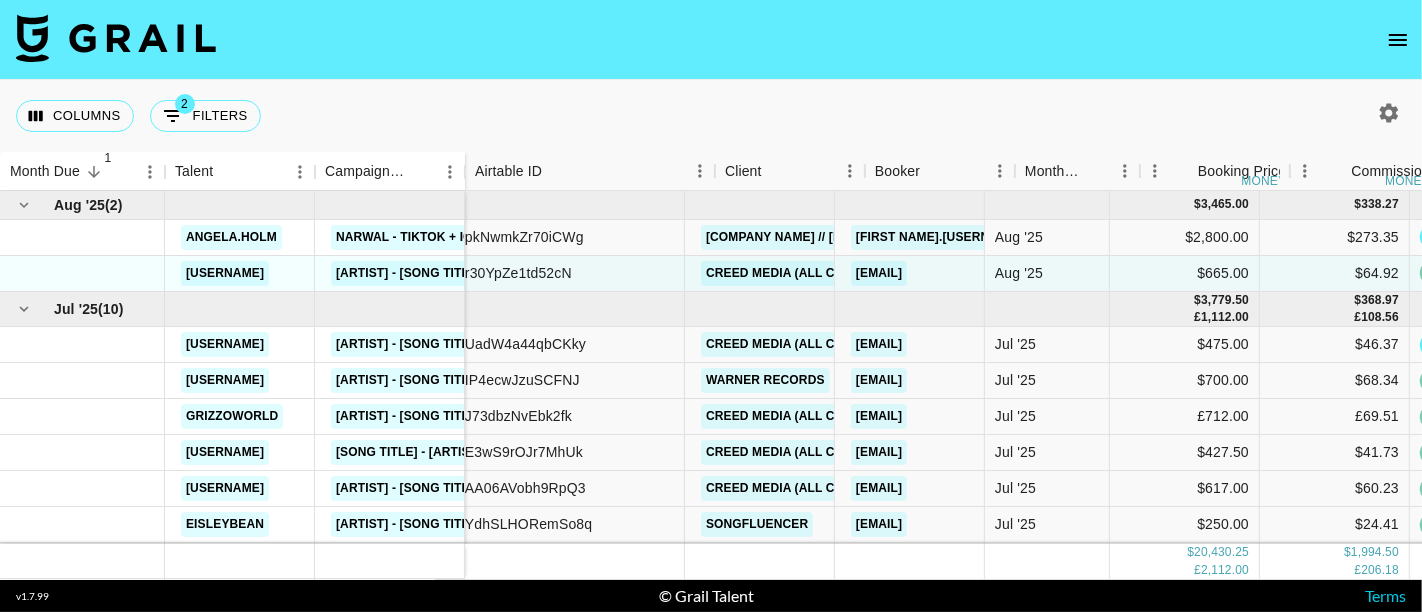 scroll, scrollTop: 0, scrollLeft: 0, axis: both 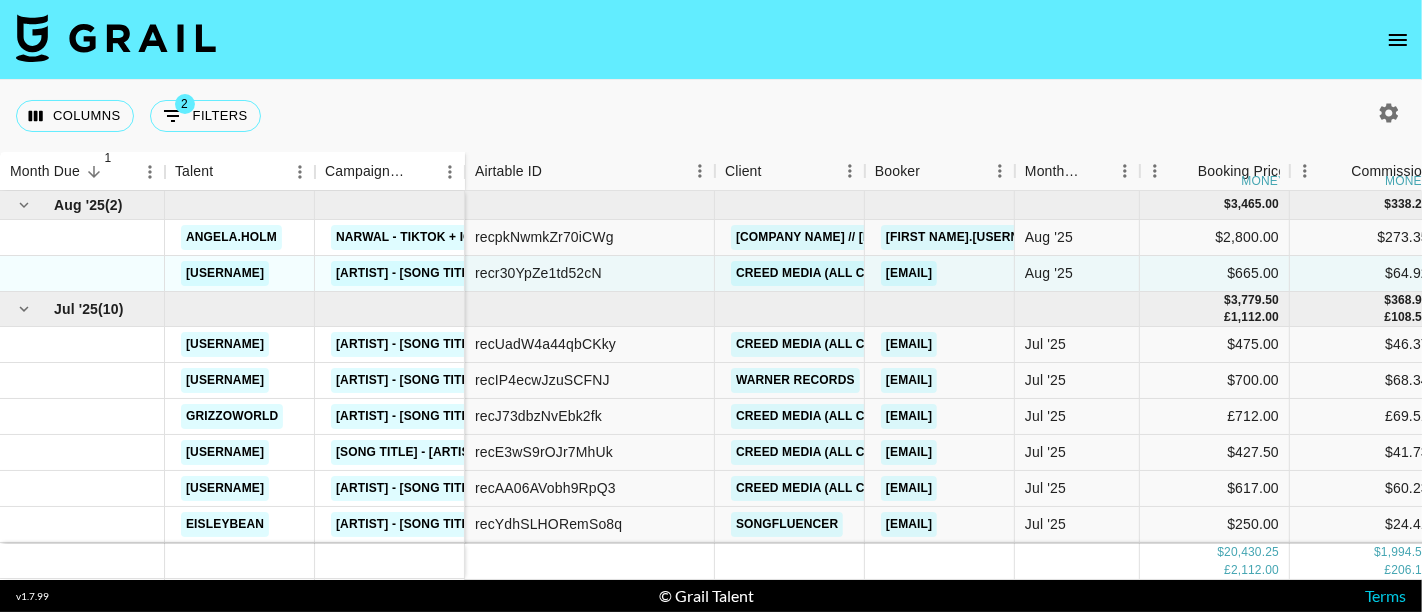 click on "Columns 2 Filters + Booking" at bounding box center [711, 116] 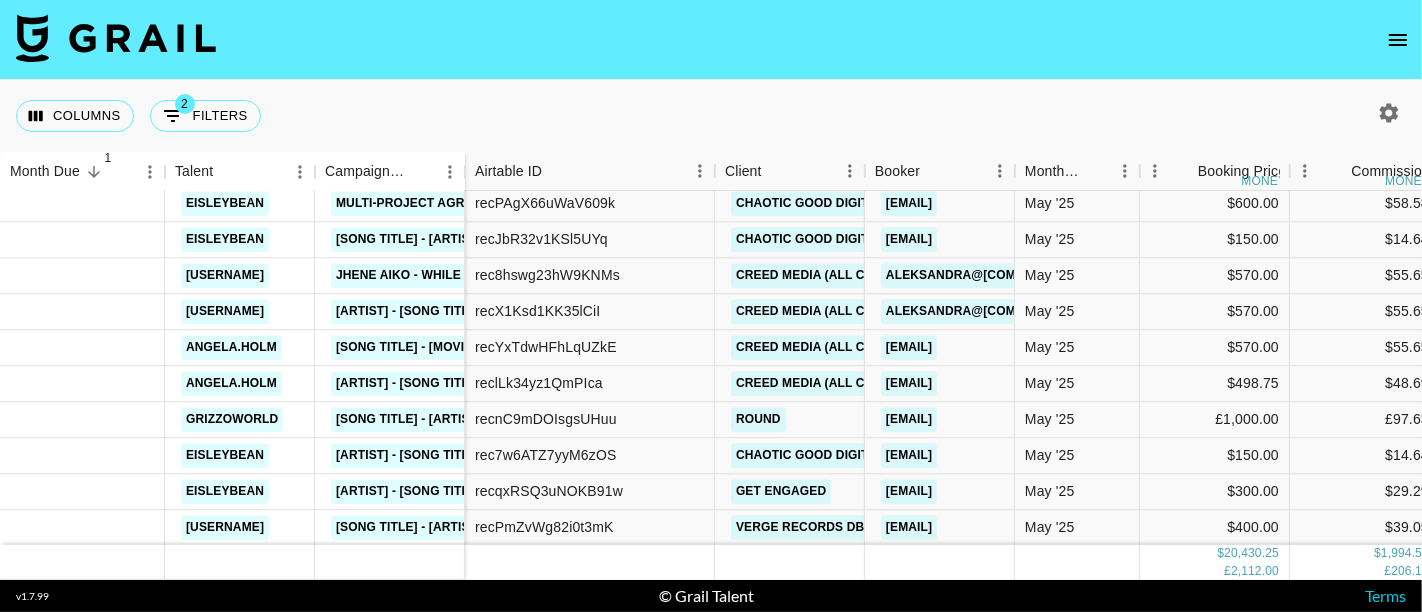 scroll, scrollTop: 977, scrollLeft: 0, axis: vertical 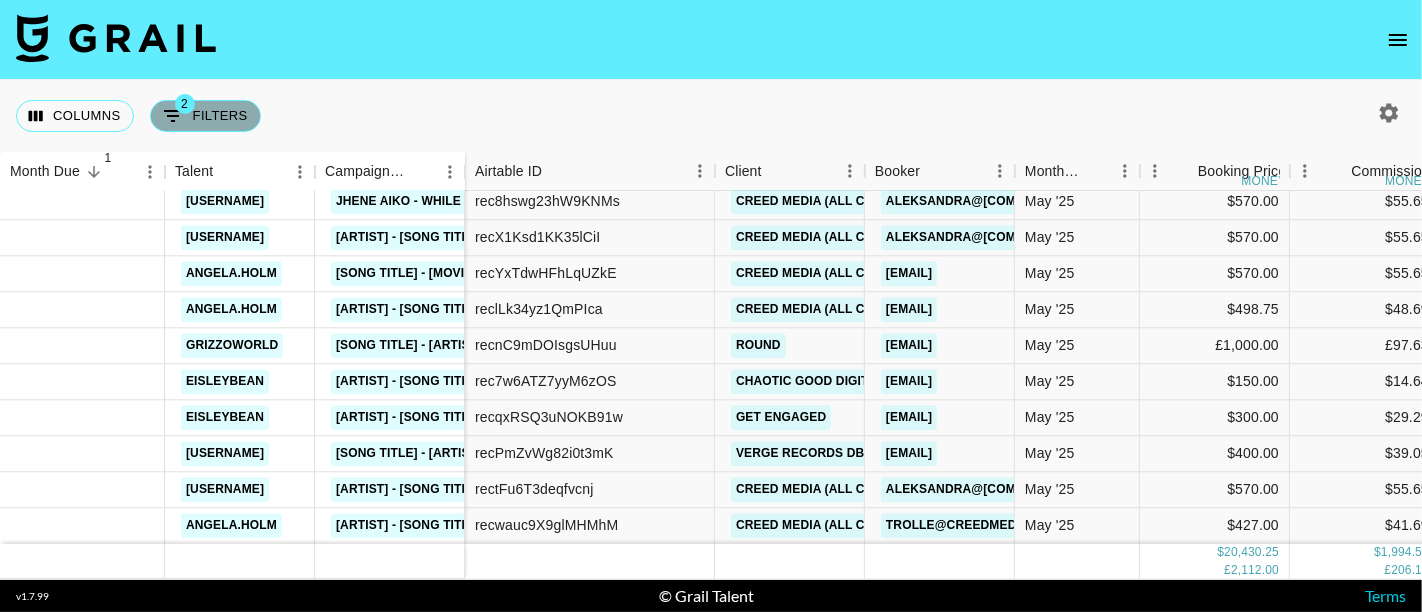click on "2 Filters" at bounding box center (205, 116) 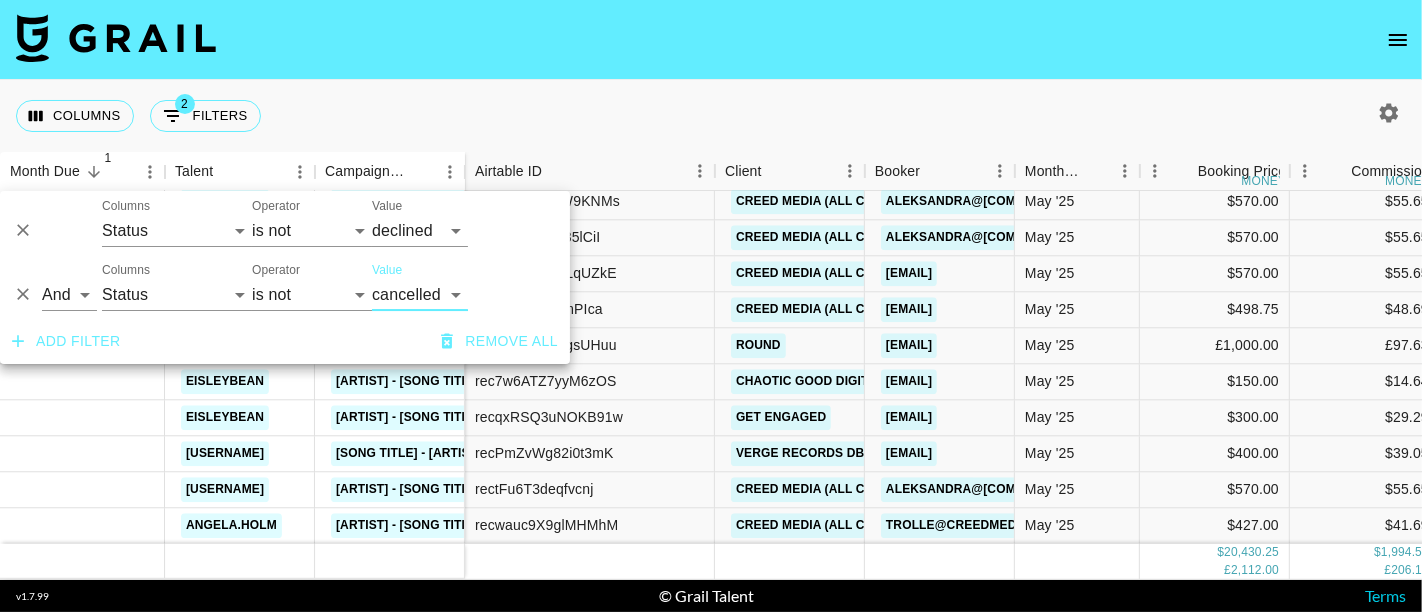 click on "Add filter" at bounding box center (66, 341) 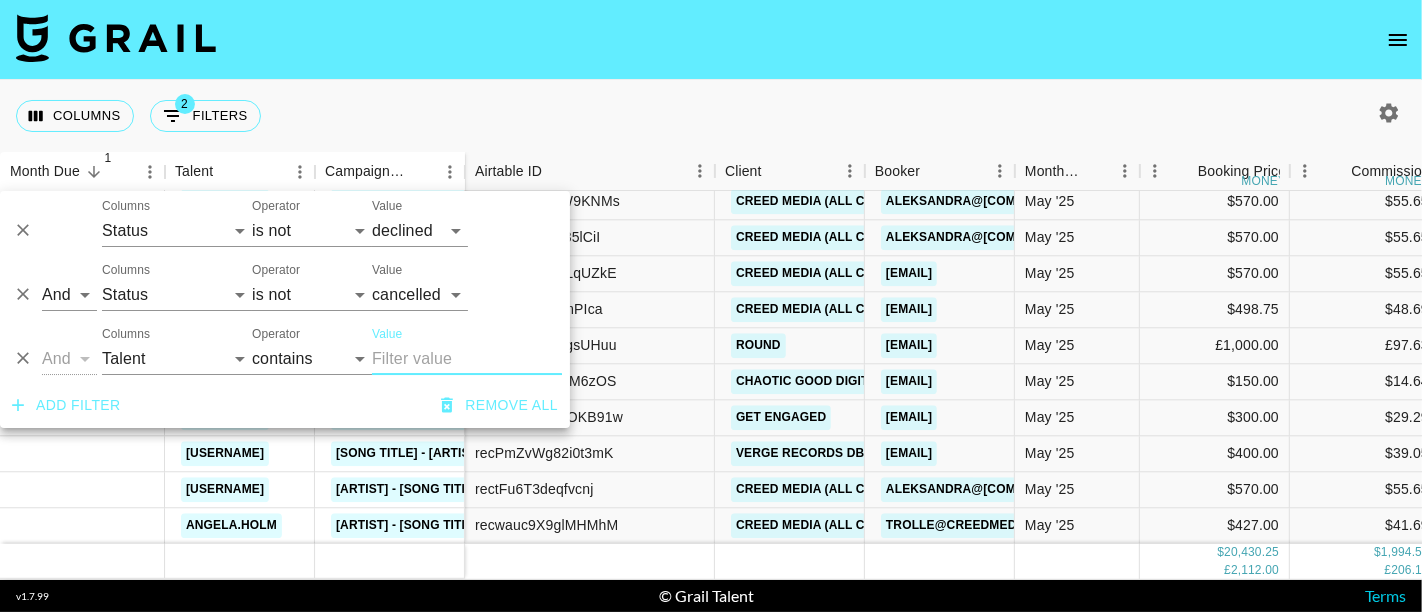 click on "Value" at bounding box center [467, 359] 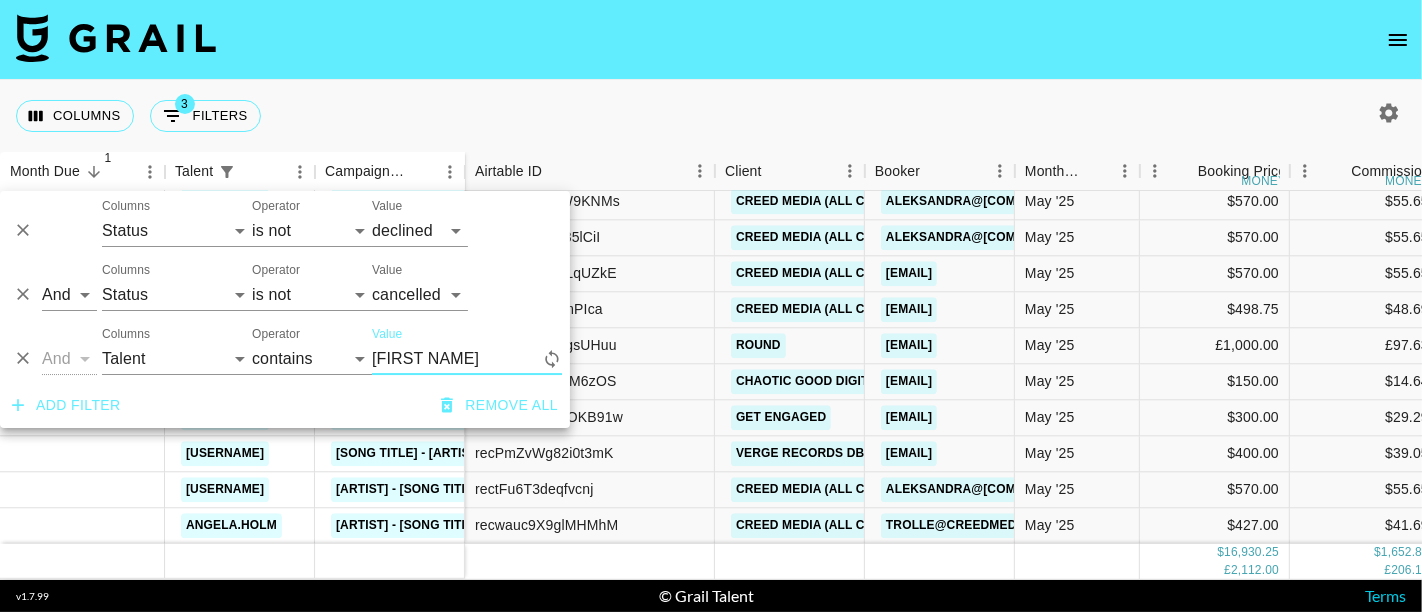 scroll, scrollTop: 0, scrollLeft: 0, axis: both 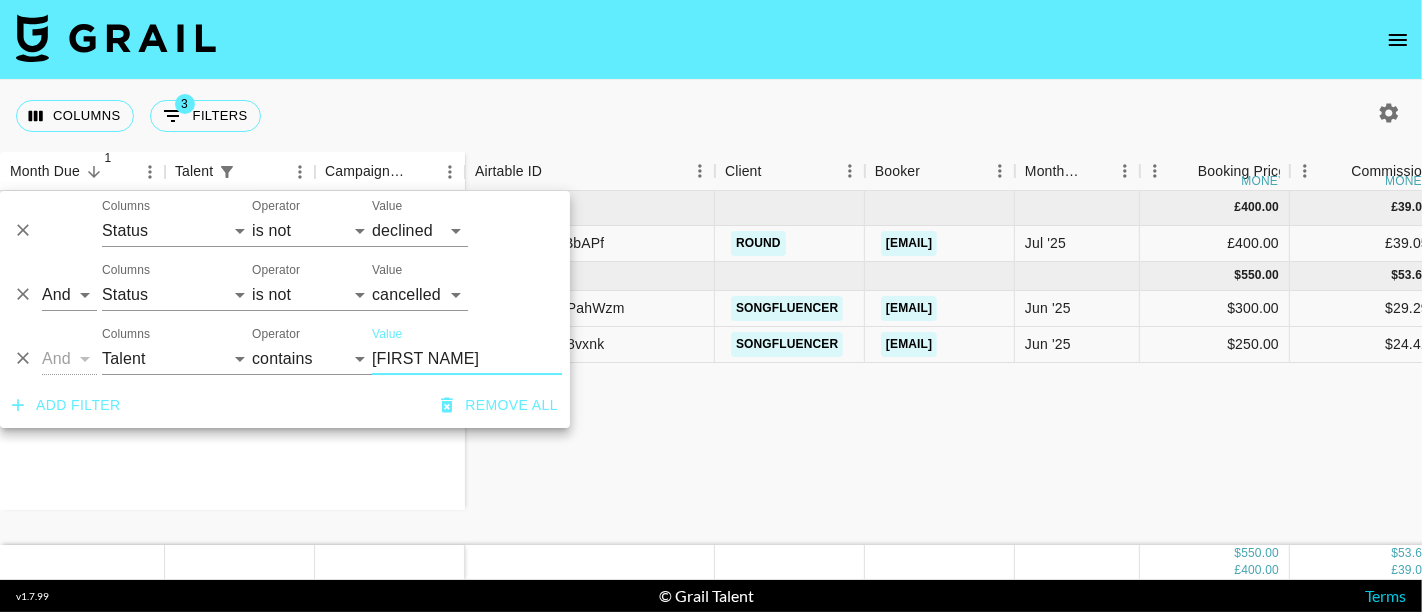type on "[FIRST NAME]" 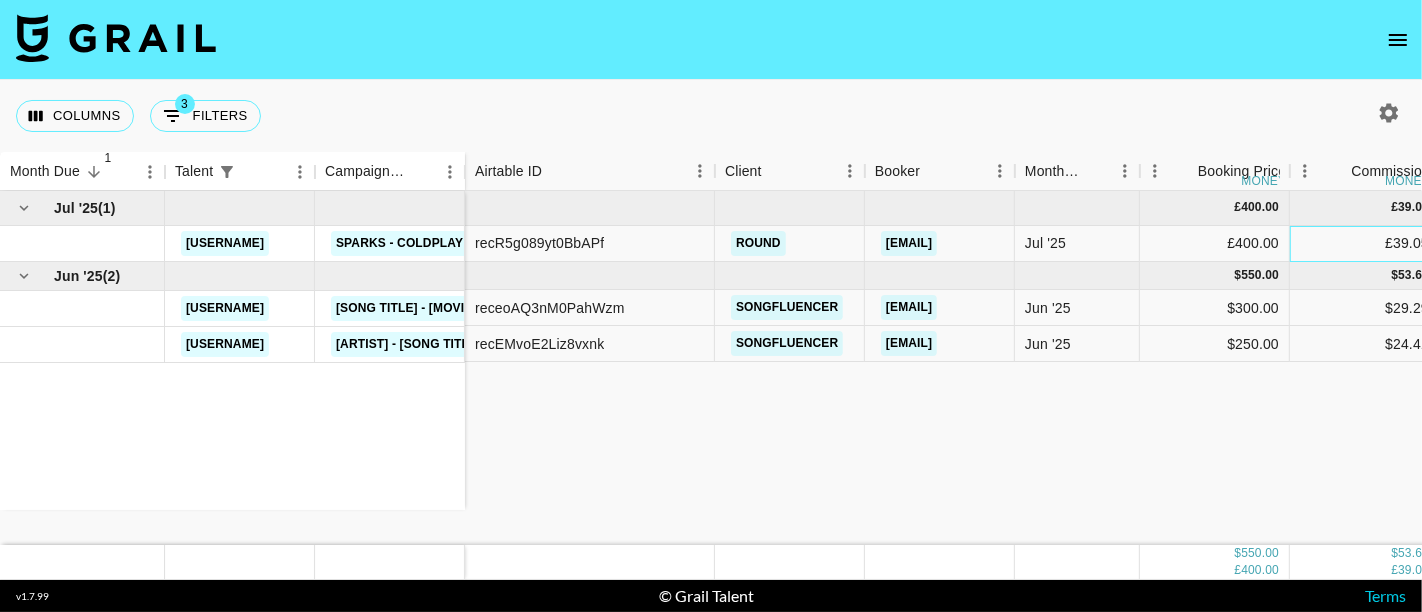 click on "£39.05" at bounding box center [1365, 244] 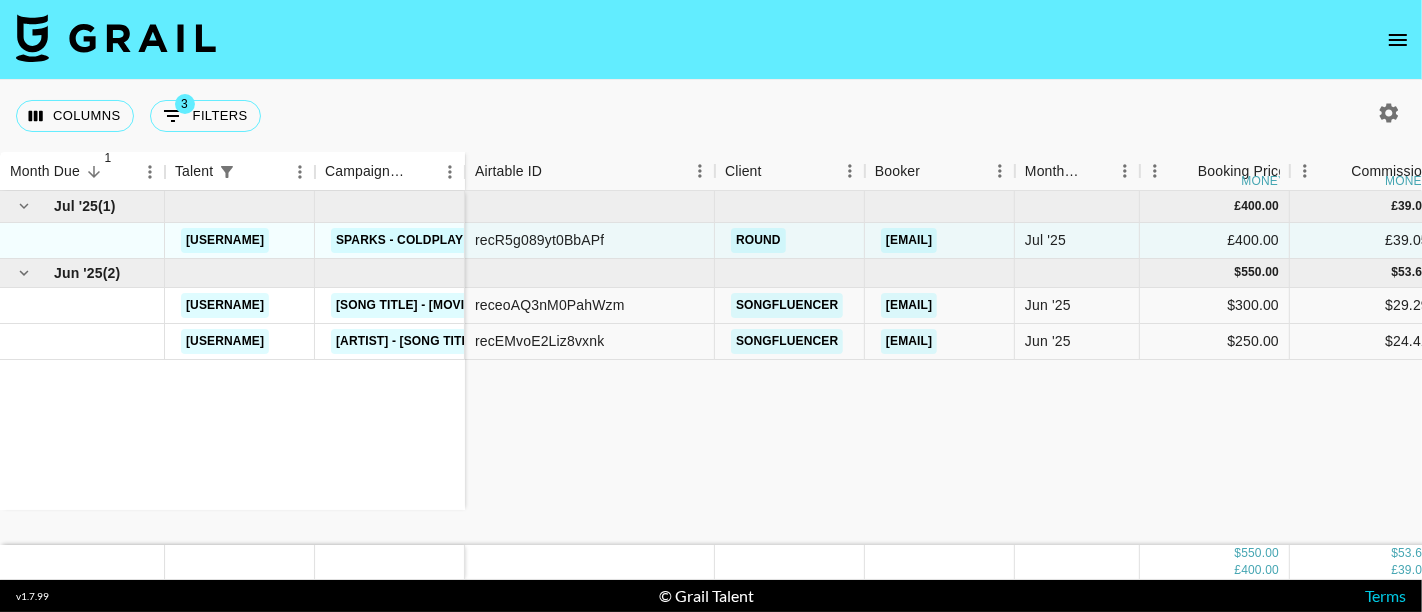 drag, startPoint x: 1214, startPoint y: 101, endPoint x: 1228, endPoint y: 115, distance: 19.79899 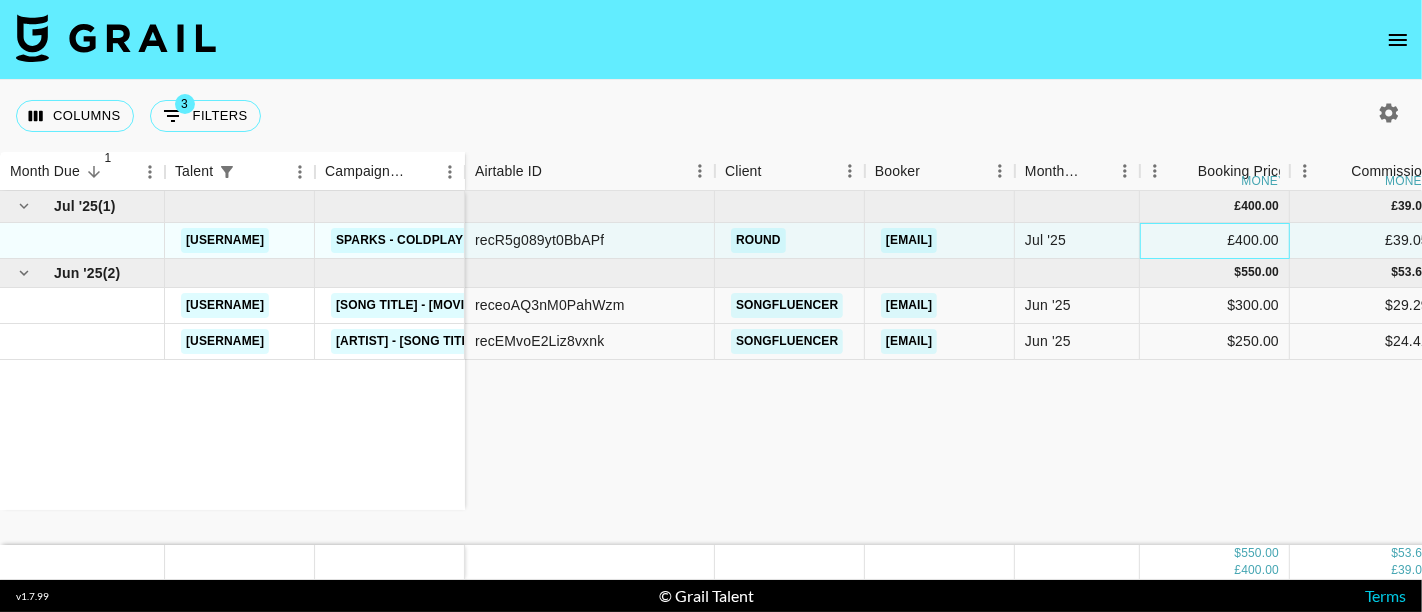 click on "£400.00" at bounding box center (1215, 241) 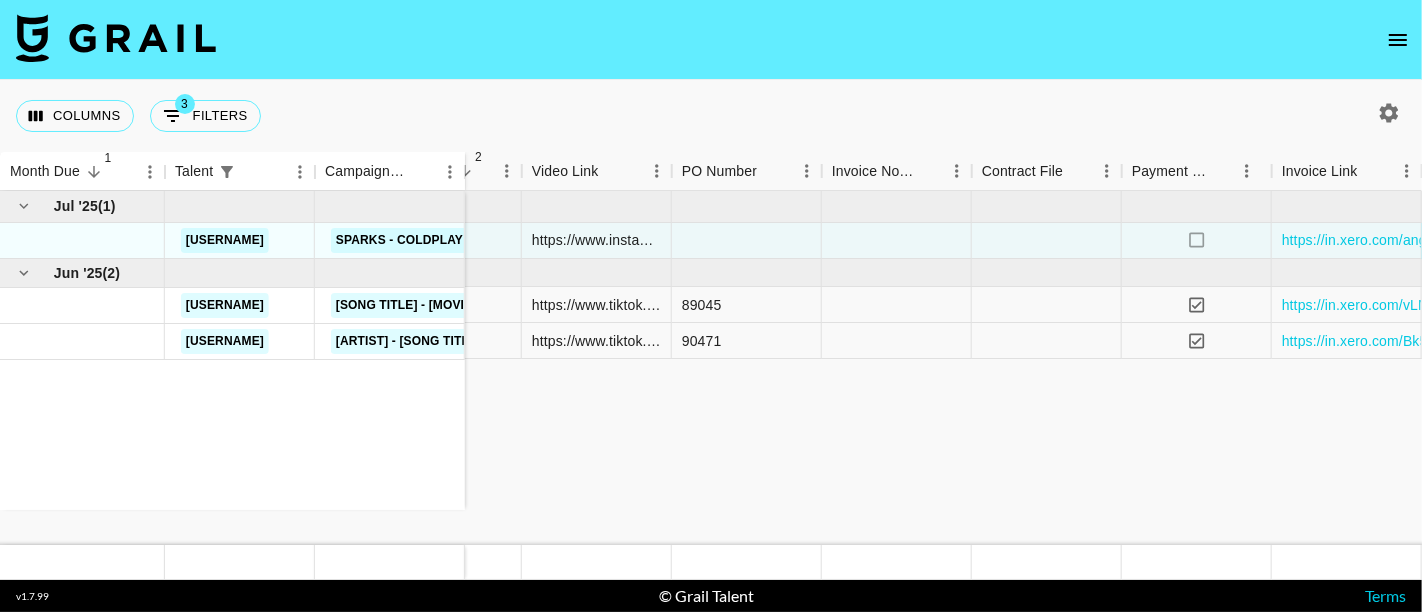 type 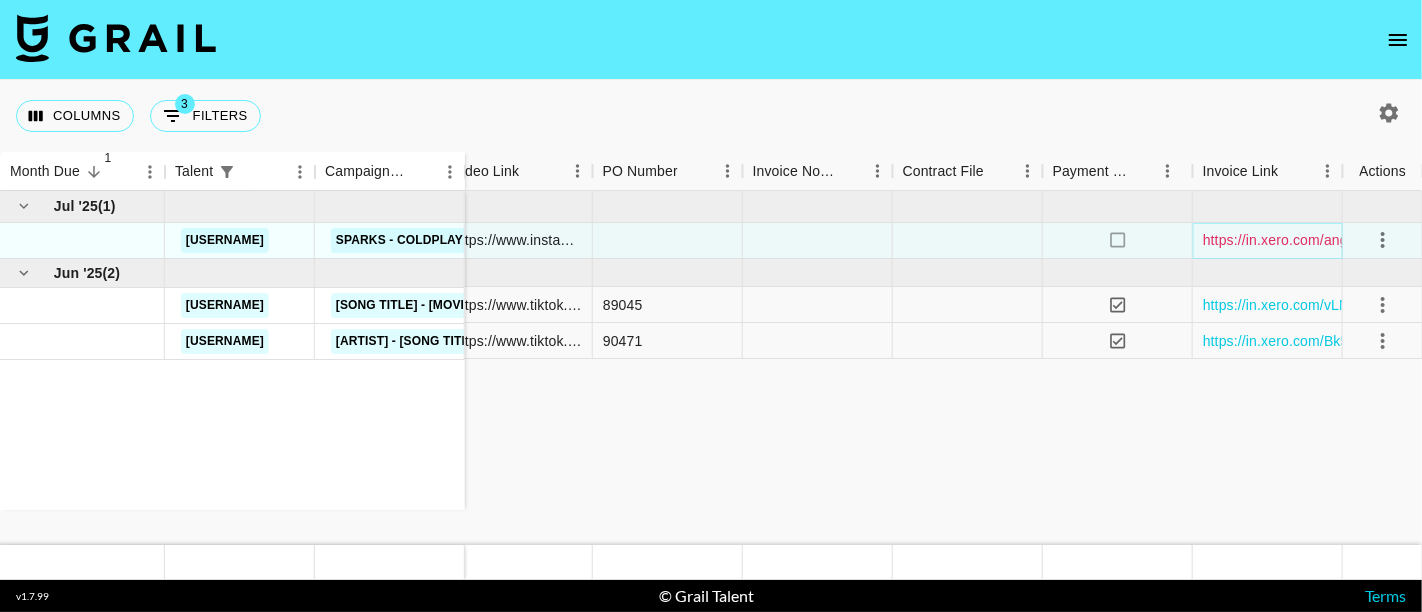 click on "https://in.xero.com/angE6lVfdvh6QGMFlfqr327hzdI1EdP4y1lzAl6n" at bounding box center (1413, 240) 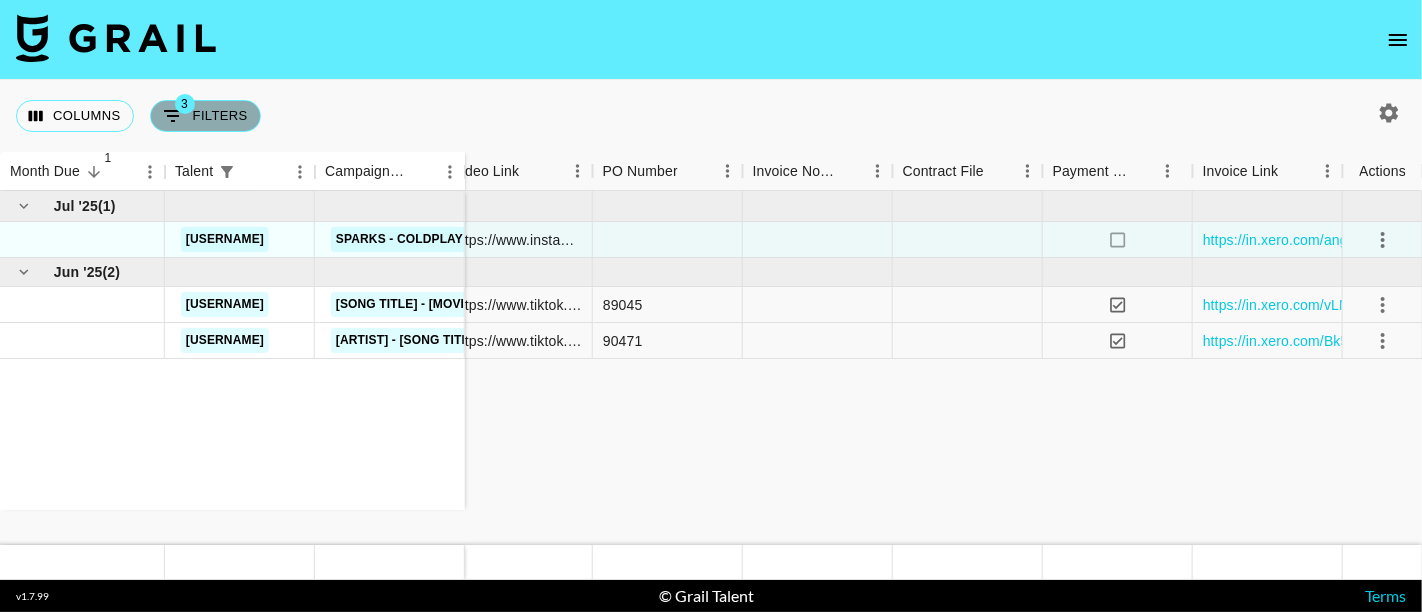click on "3 Filters" at bounding box center [205, 116] 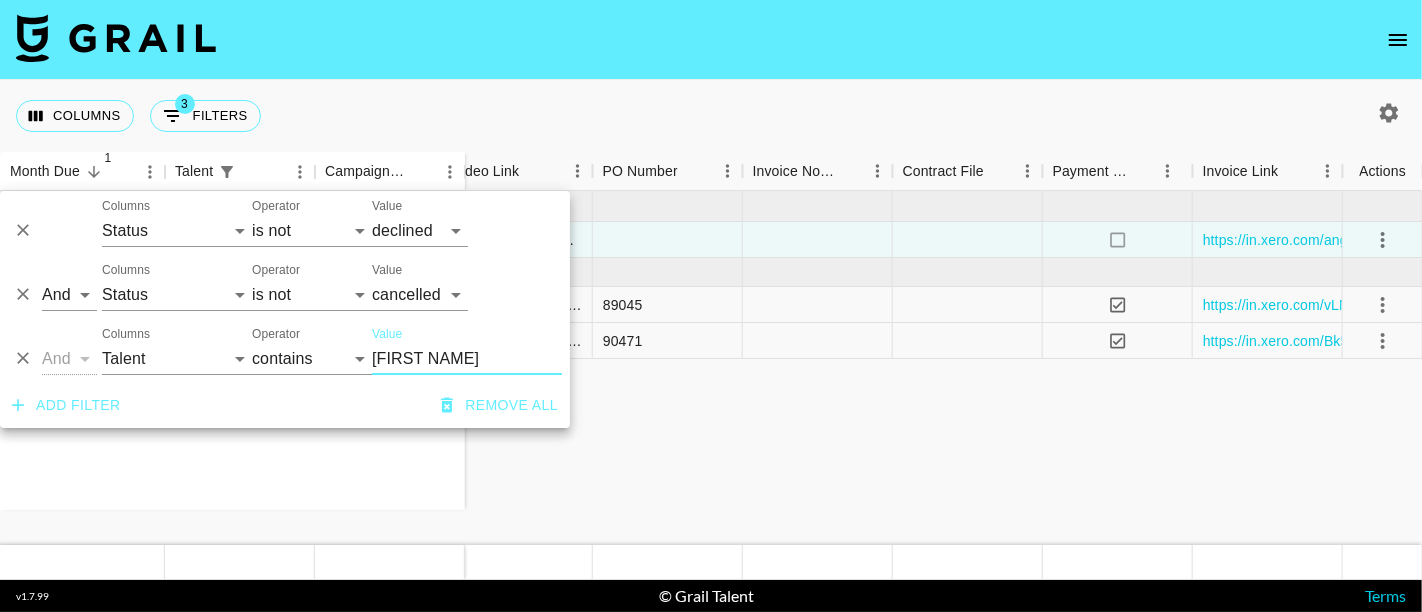 click 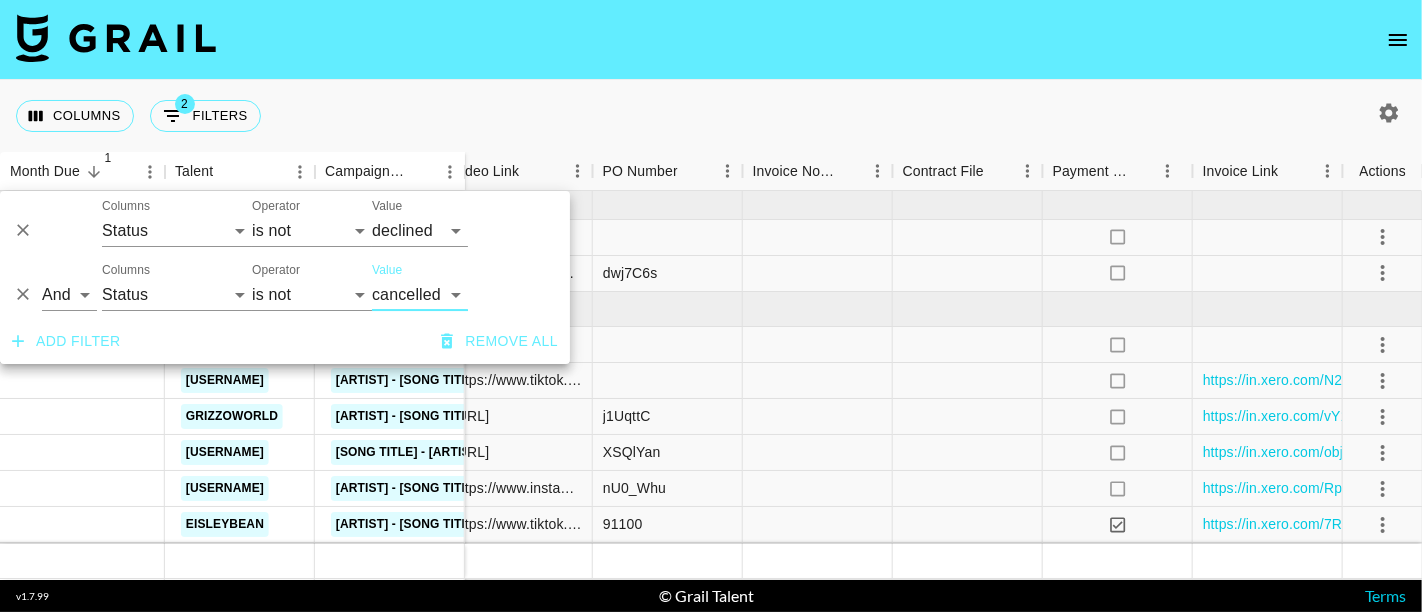 click at bounding box center (711, 40) 